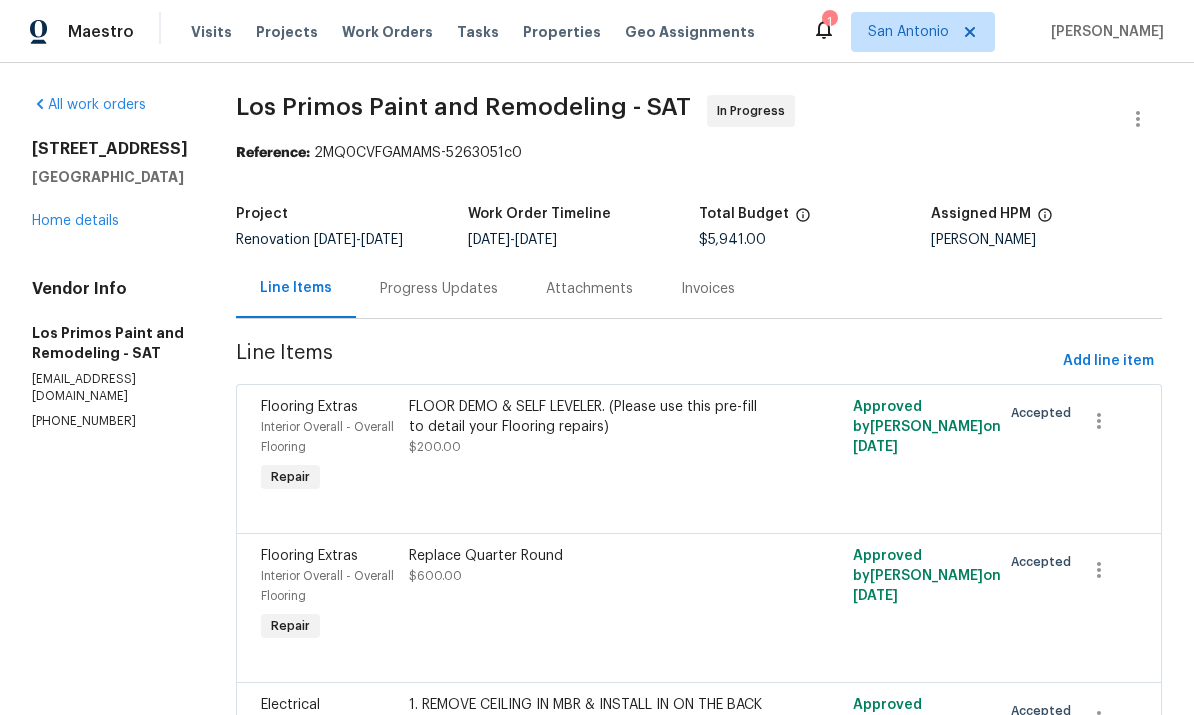 scroll, scrollTop: 75, scrollLeft: 0, axis: vertical 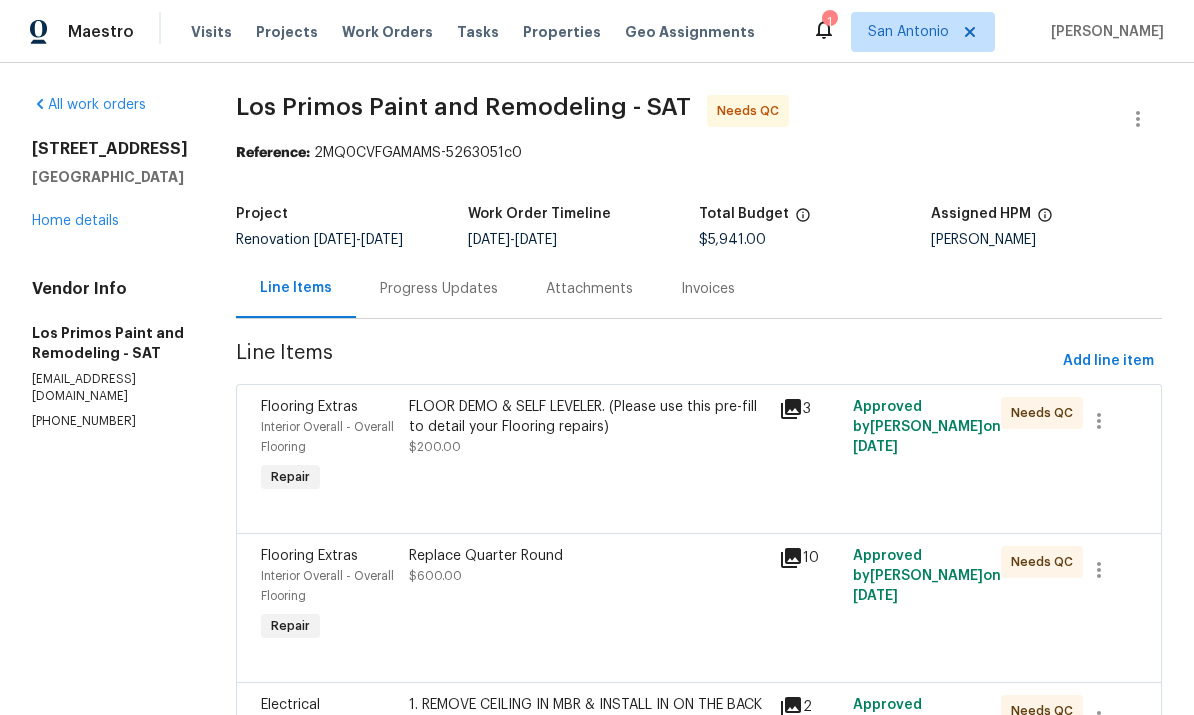 click on "Home details" at bounding box center [75, 221] 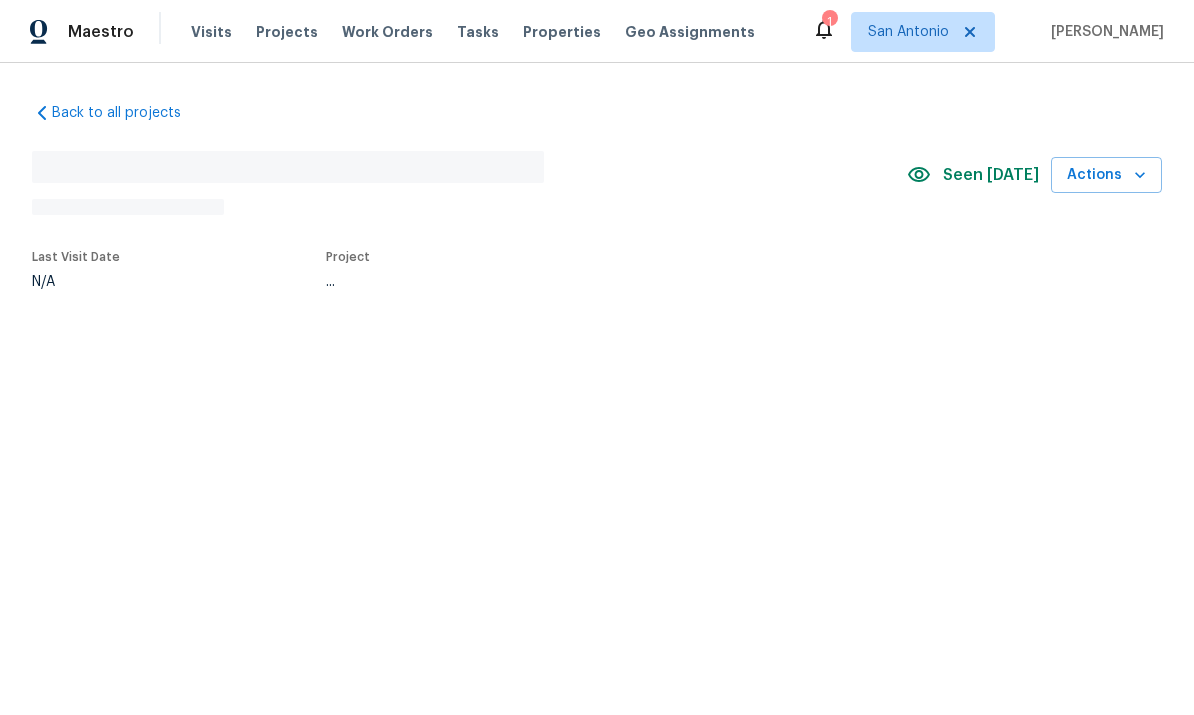 scroll, scrollTop: 0, scrollLeft: 0, axis: both 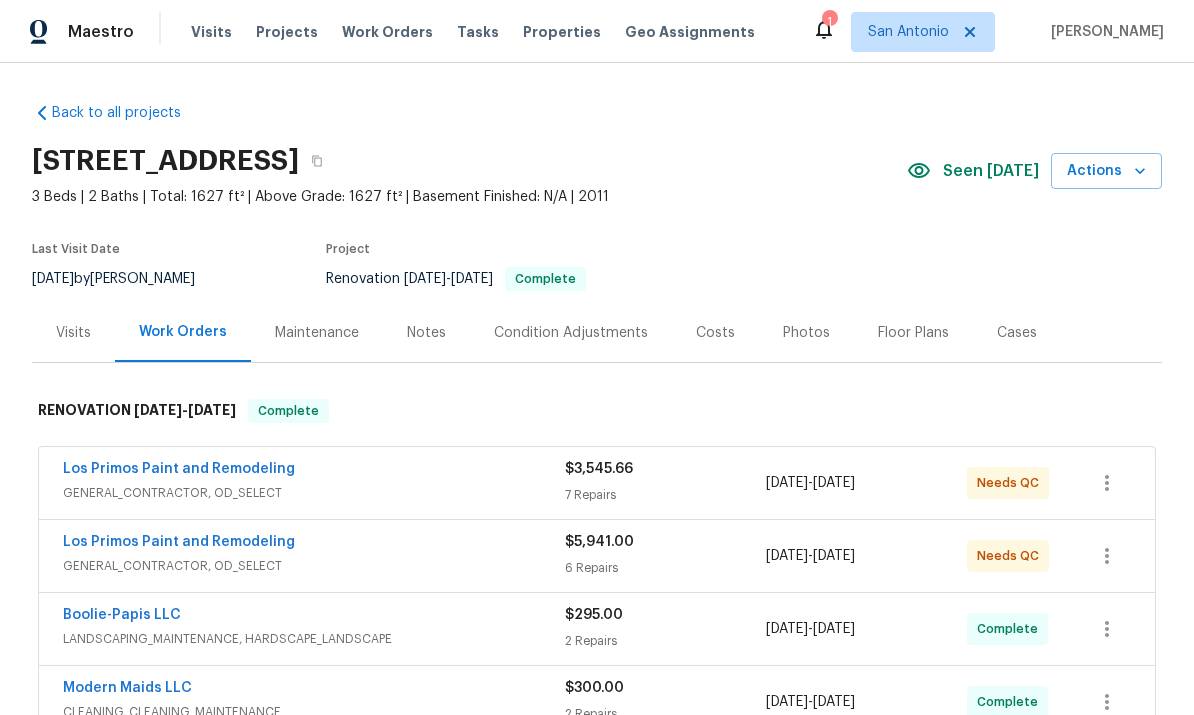 click on "Costs" at bounding box center (715, 333) 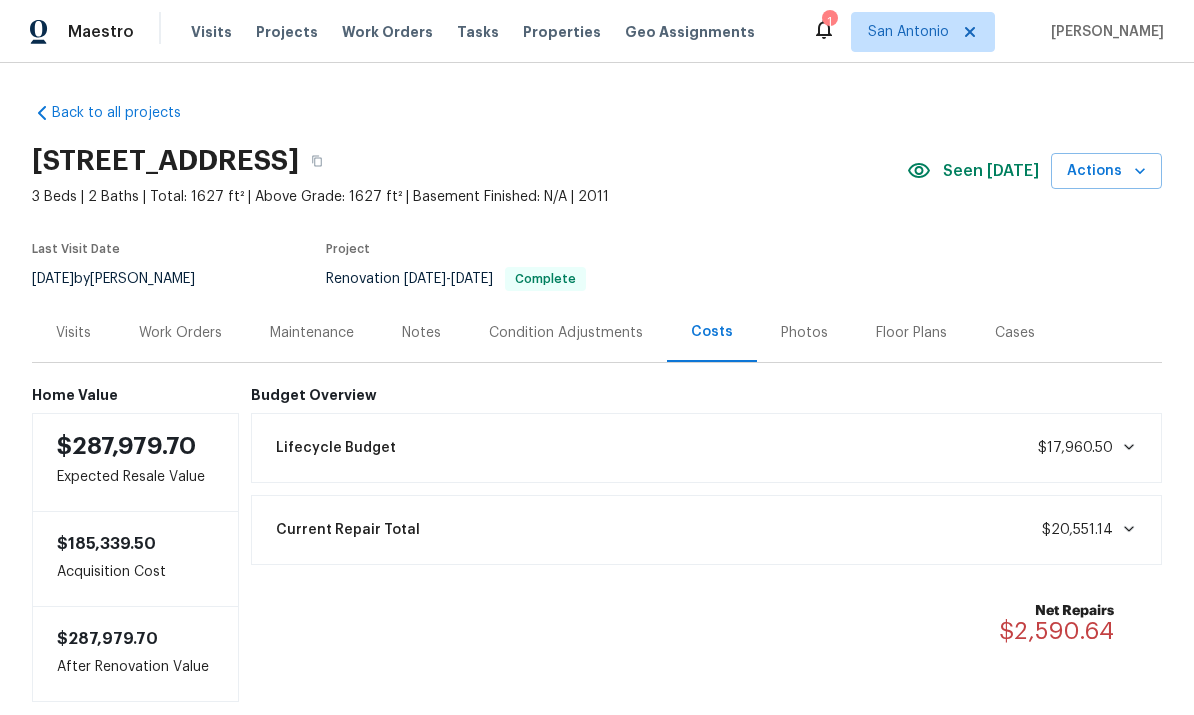 click on "Photos" at bounding box center (804, 333) 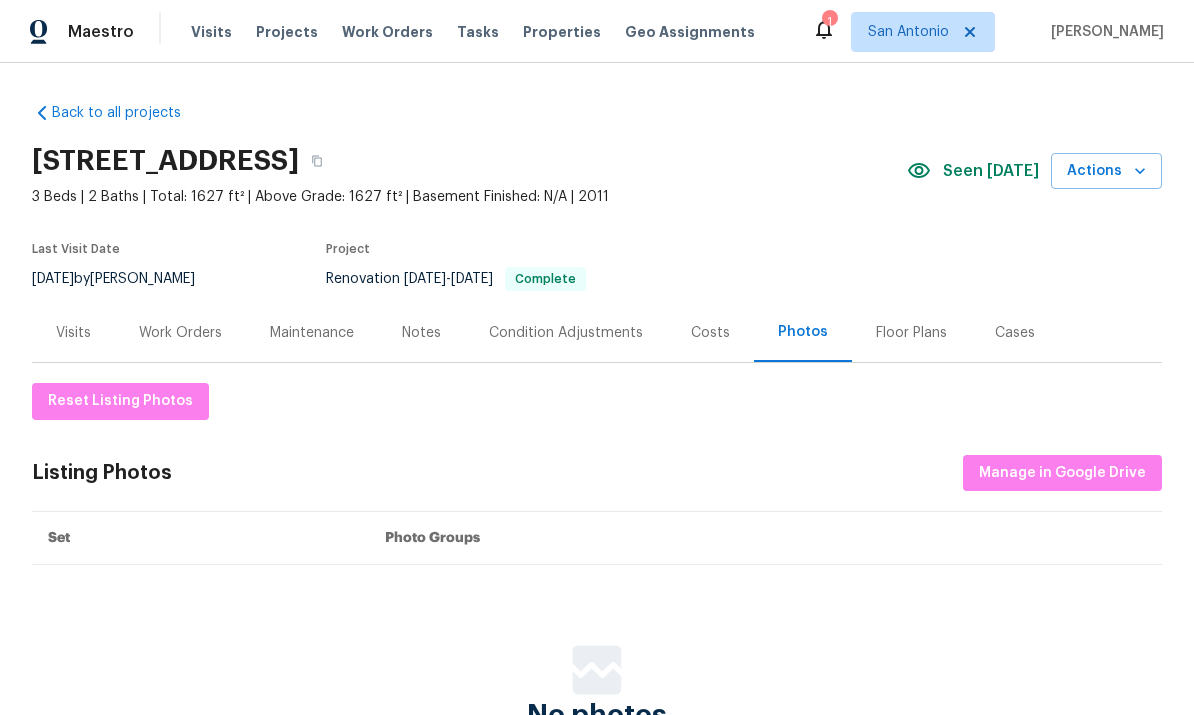 scroll, scrollTop: 0, scrollLeft: 0, axis: both 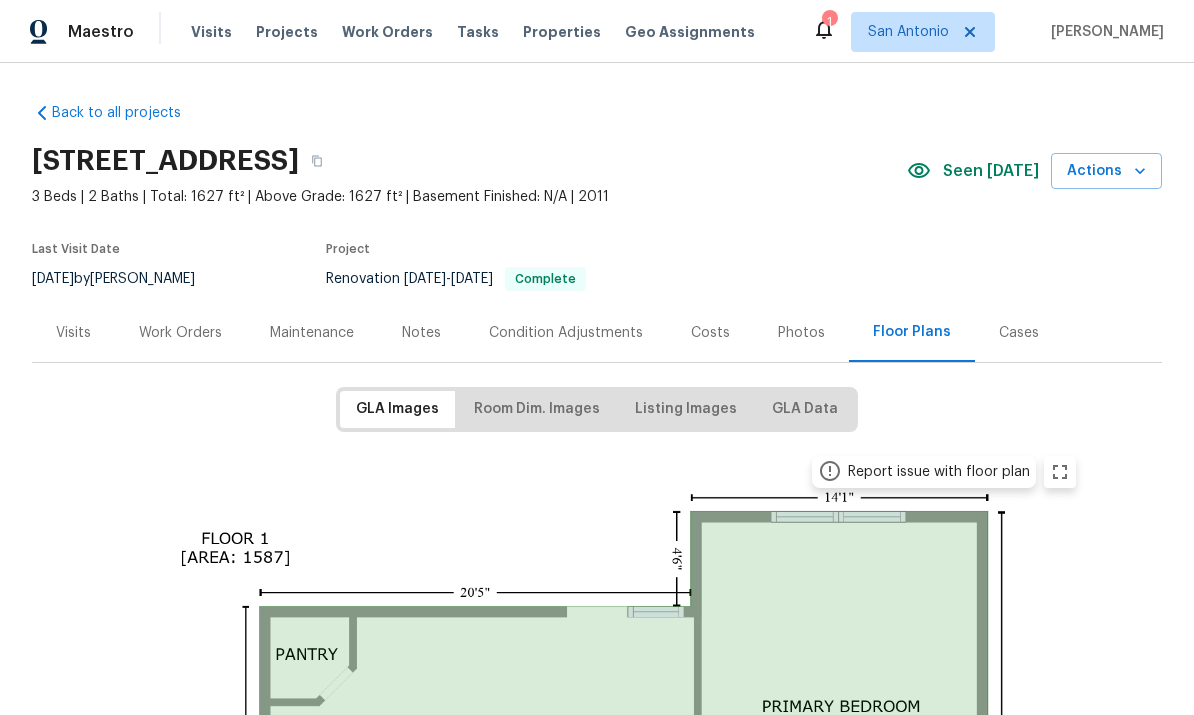 click on "Cases" at bounding box center [1019, 333] 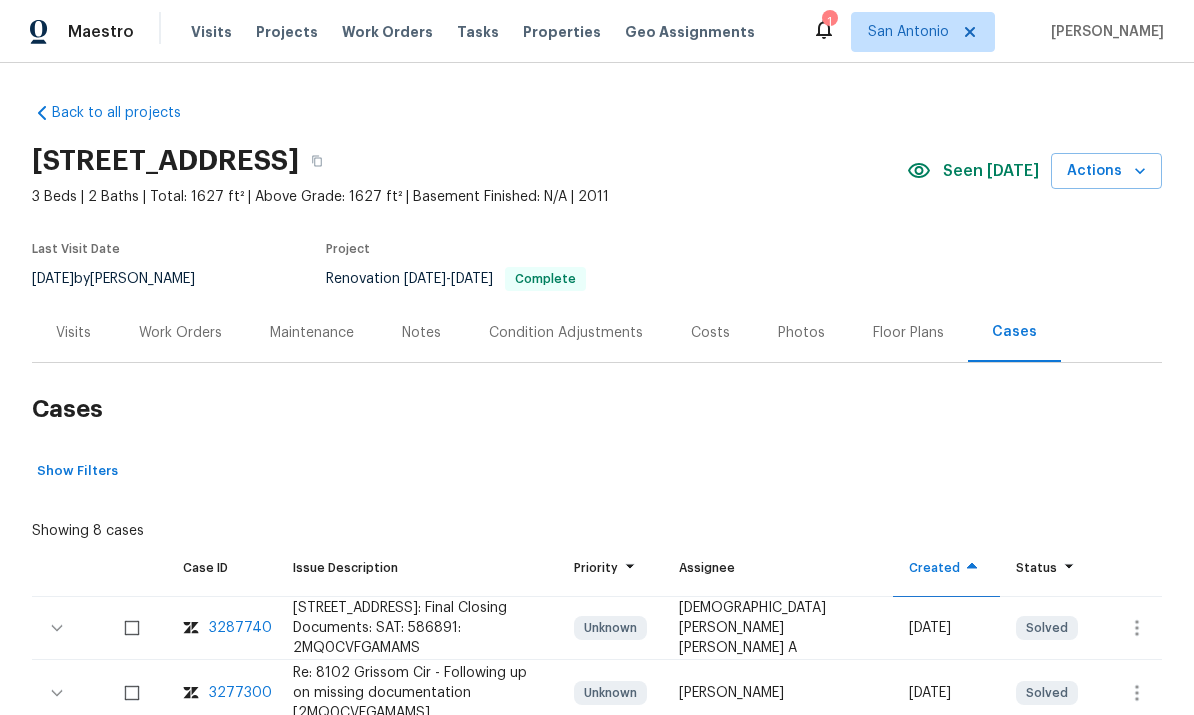 scroll, scrollTop: 0, scrollLeft: 0, axis: both 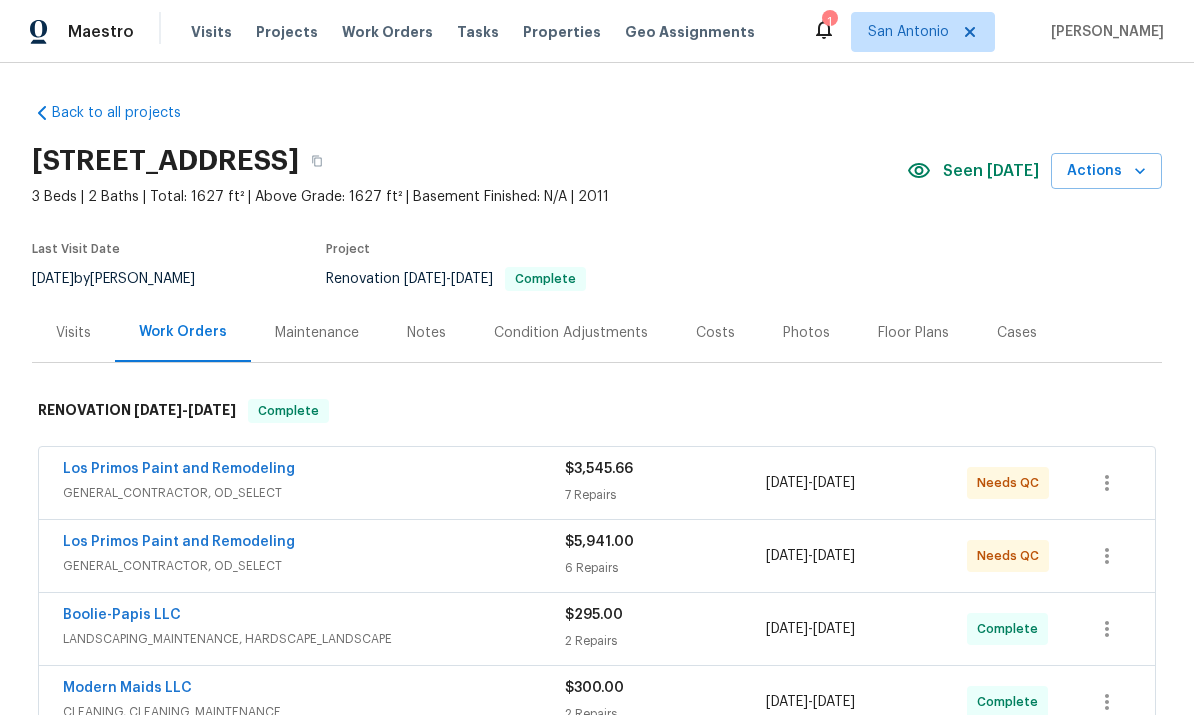 click on "Los Primos Paint and Remodeling" at bounding box center [314, 544] 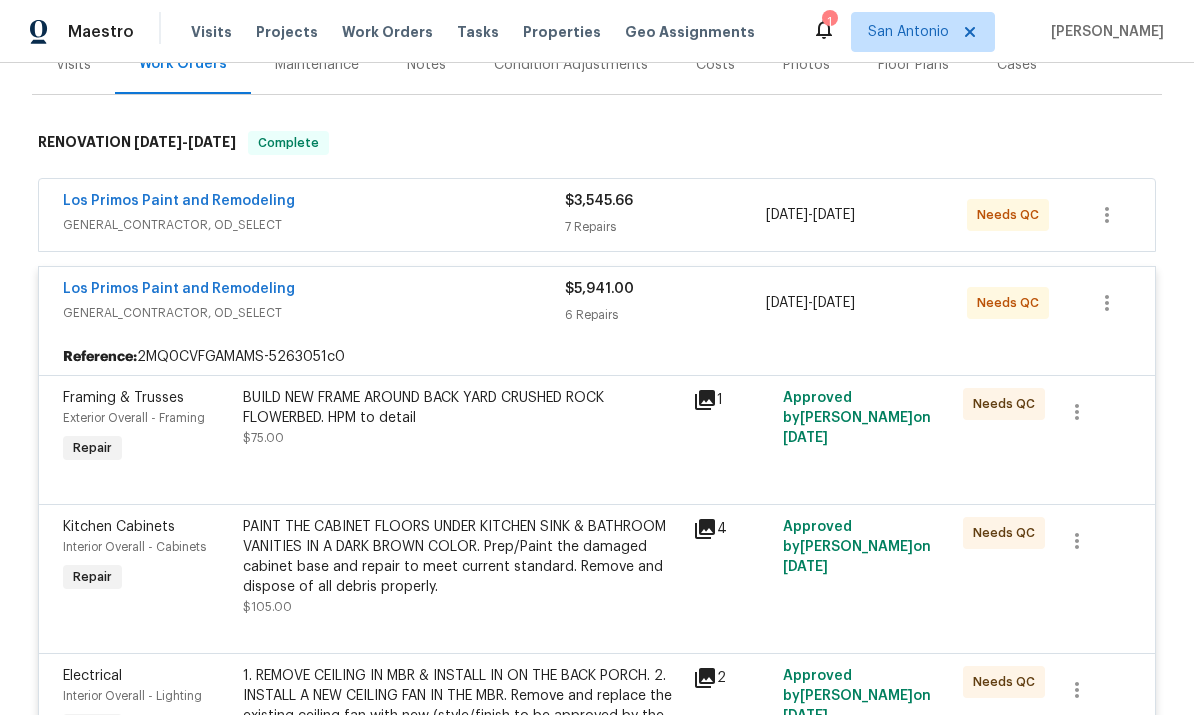scroll, scrollTop: 347, scrollLeft: 0, axis: vertical 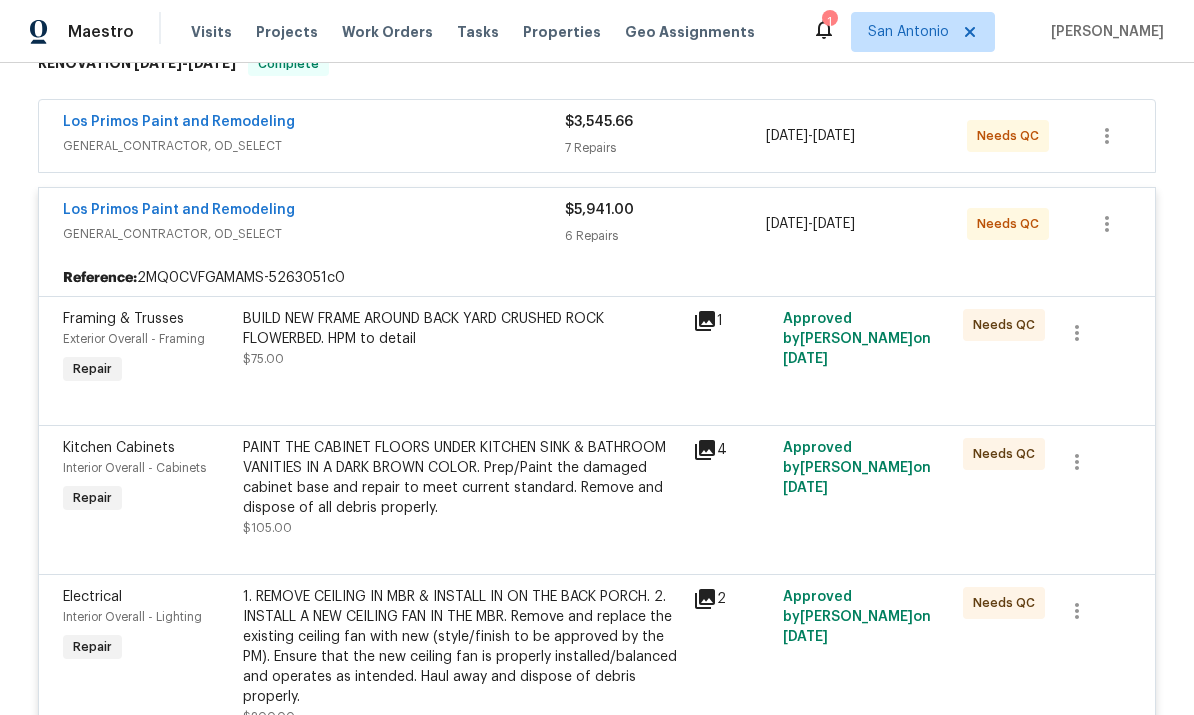 click on "BUILD NEW FRAME AROUND BACK YARD CRUSHED ROCK FLOWERBED.
HPM to detail" at bounding box center [462, 329] 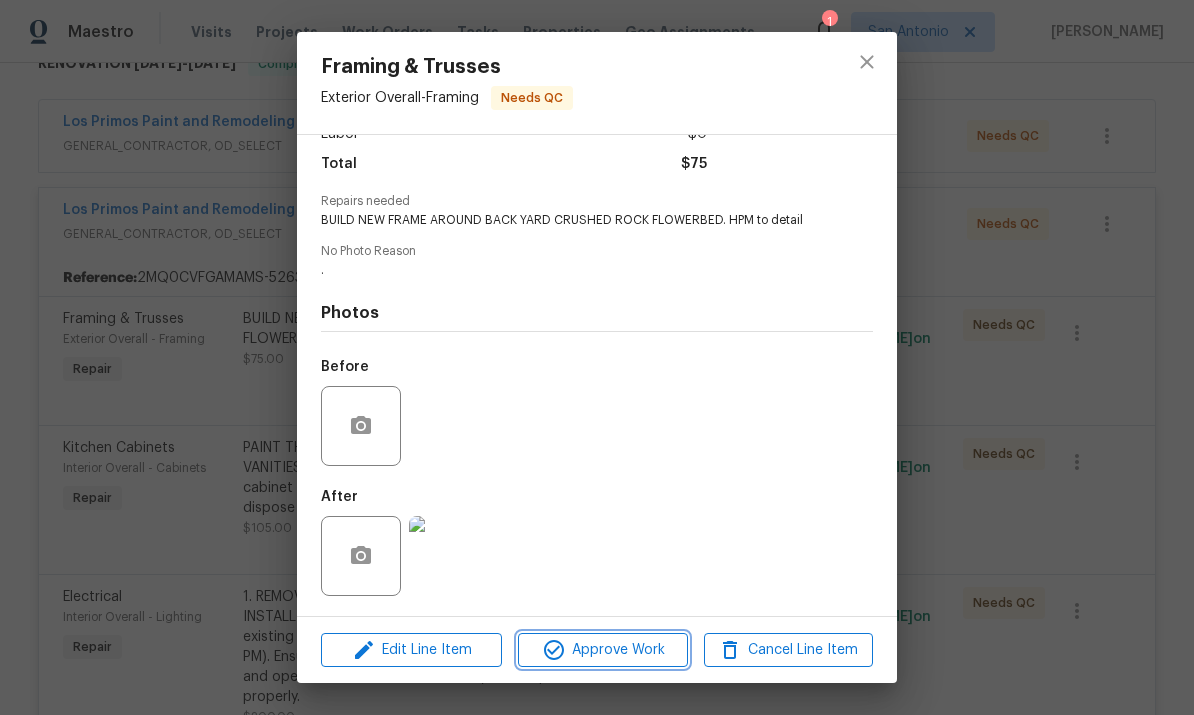 click on "Approve Work" at bounding box center (602, 650) 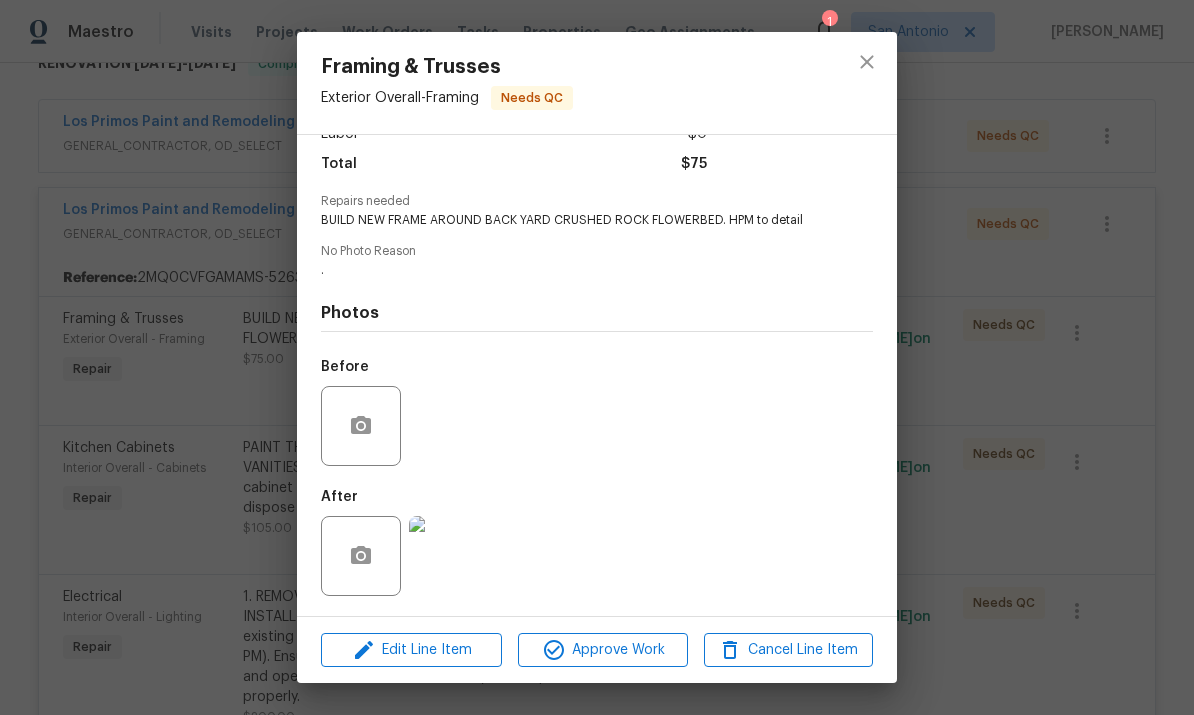 scroll, scrollTop: 161, scrollLeft: 0, axis: vertical 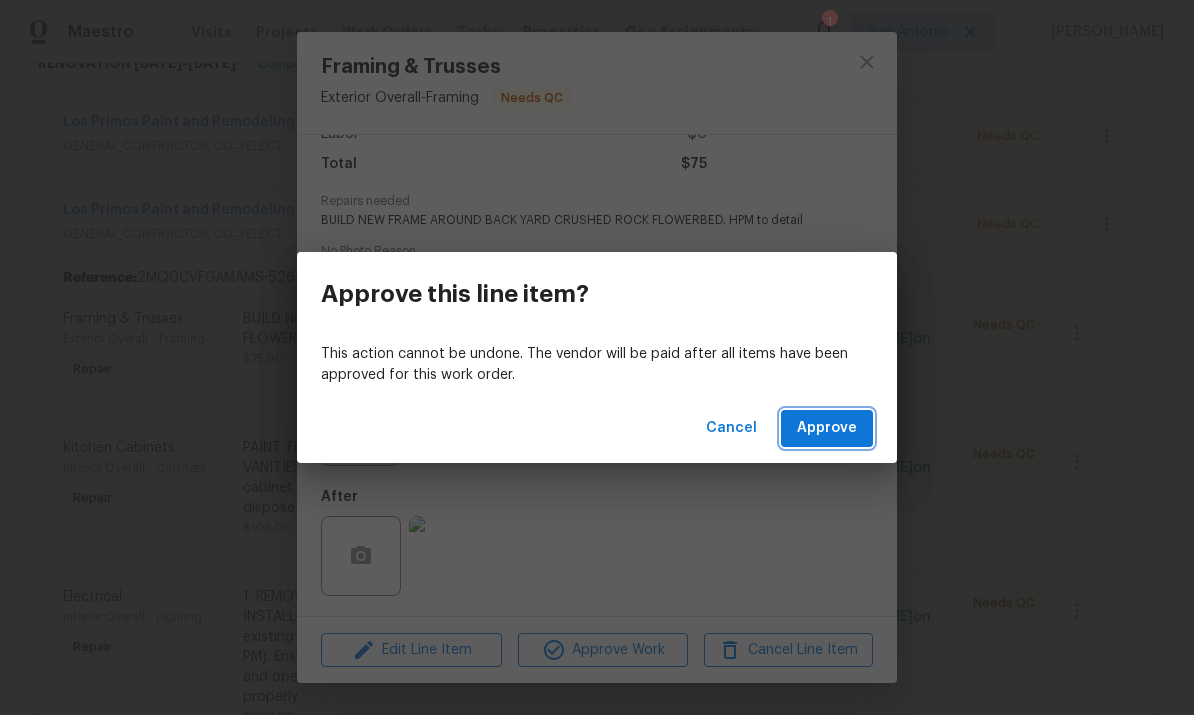 click on "Approve" at bounding box center (827, 428) 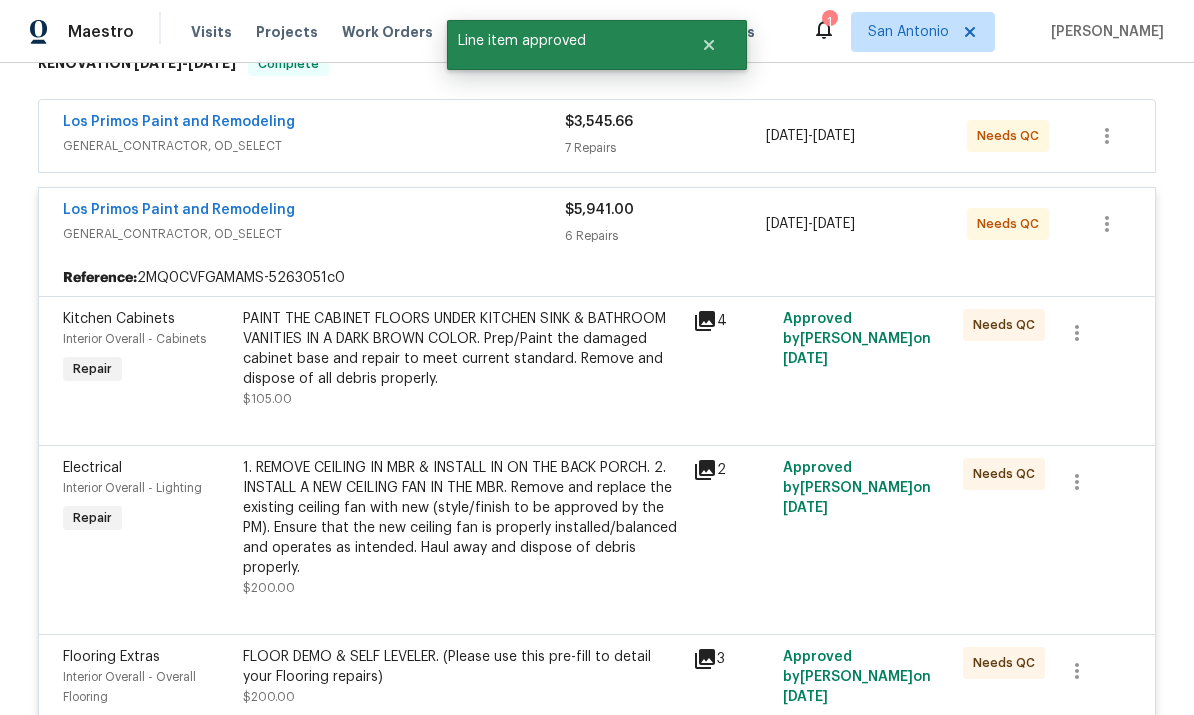 click on "PAINT THE CABINET FLOORS UNDER KITCHEN SINK & BATHROOM VANITIES IN A DARK BROWN COLOR.
Prep/Paint the damaged cabinet base and repair to meet current standard. Remove and dispose of all debris properly." at bounding box center [462, 349] 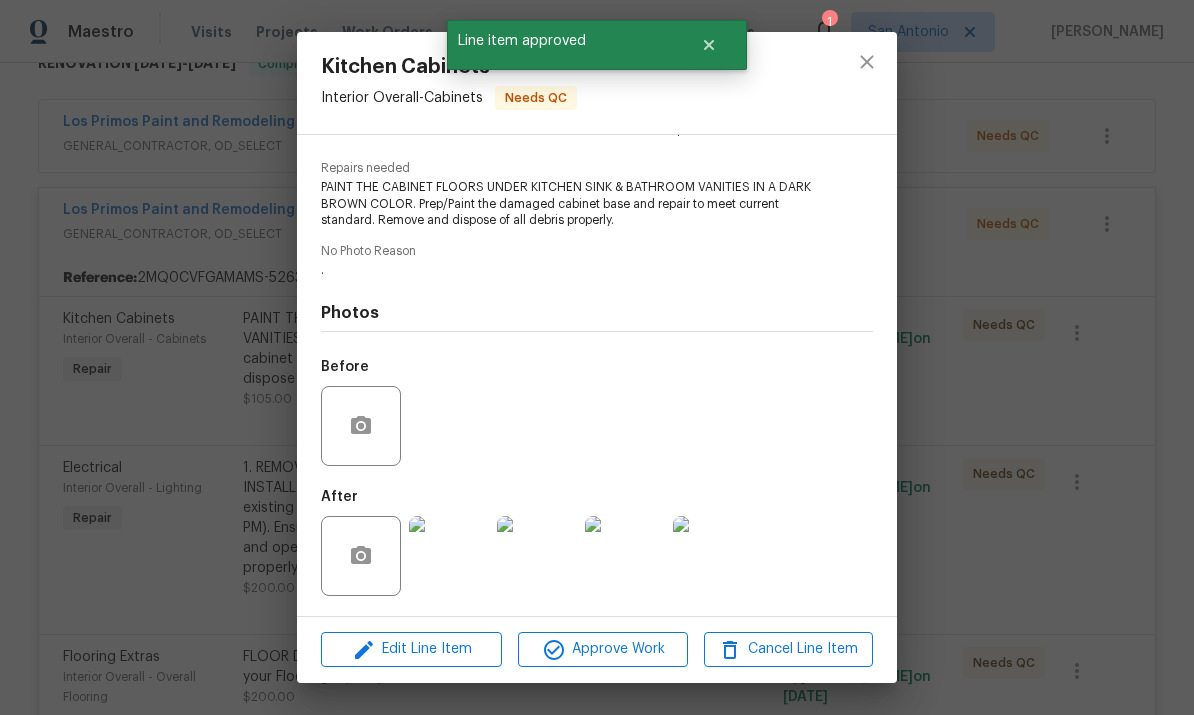 scroll, scrollTop: 193, scrollLeft: 0, axis: vertical 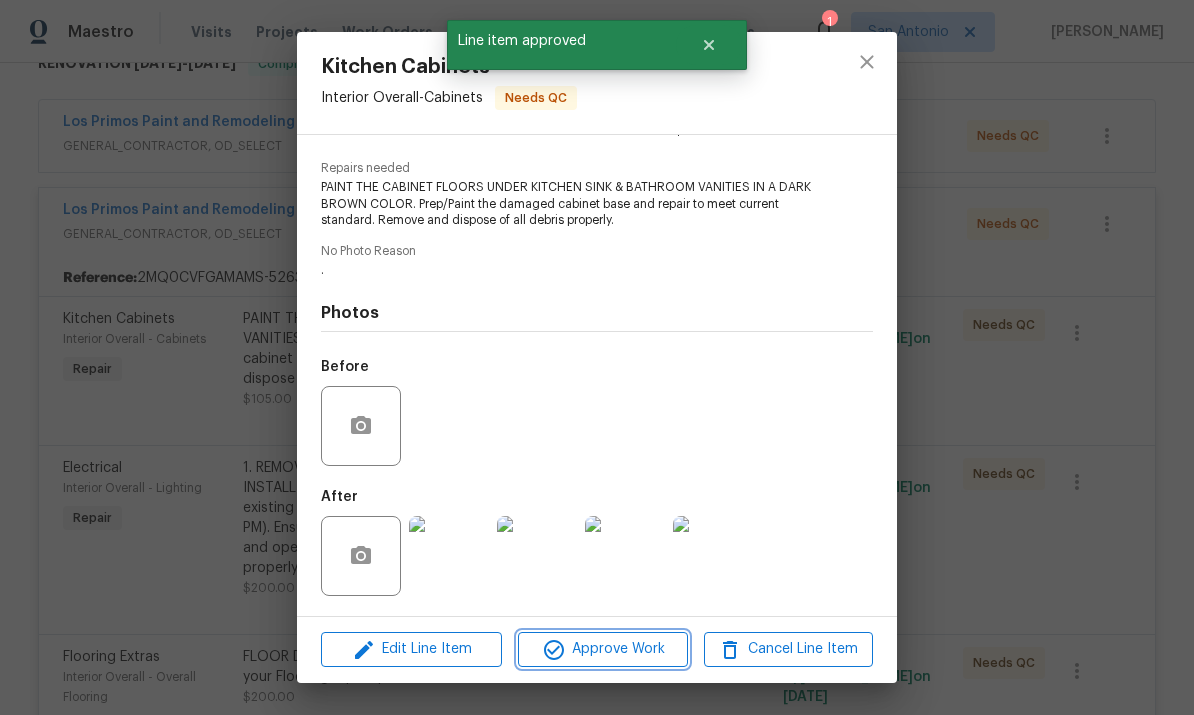 click on "Approve Work" at bounding box center (602, 649) 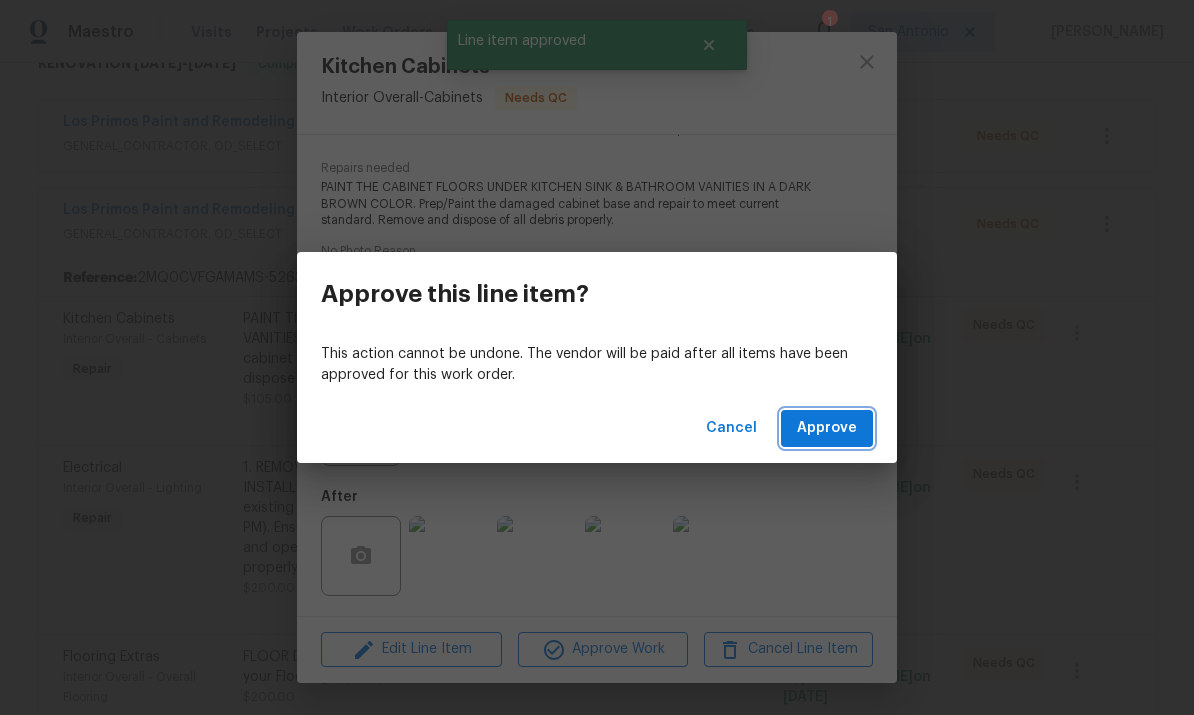 click on "Approve" at bounding box center [827, 428] 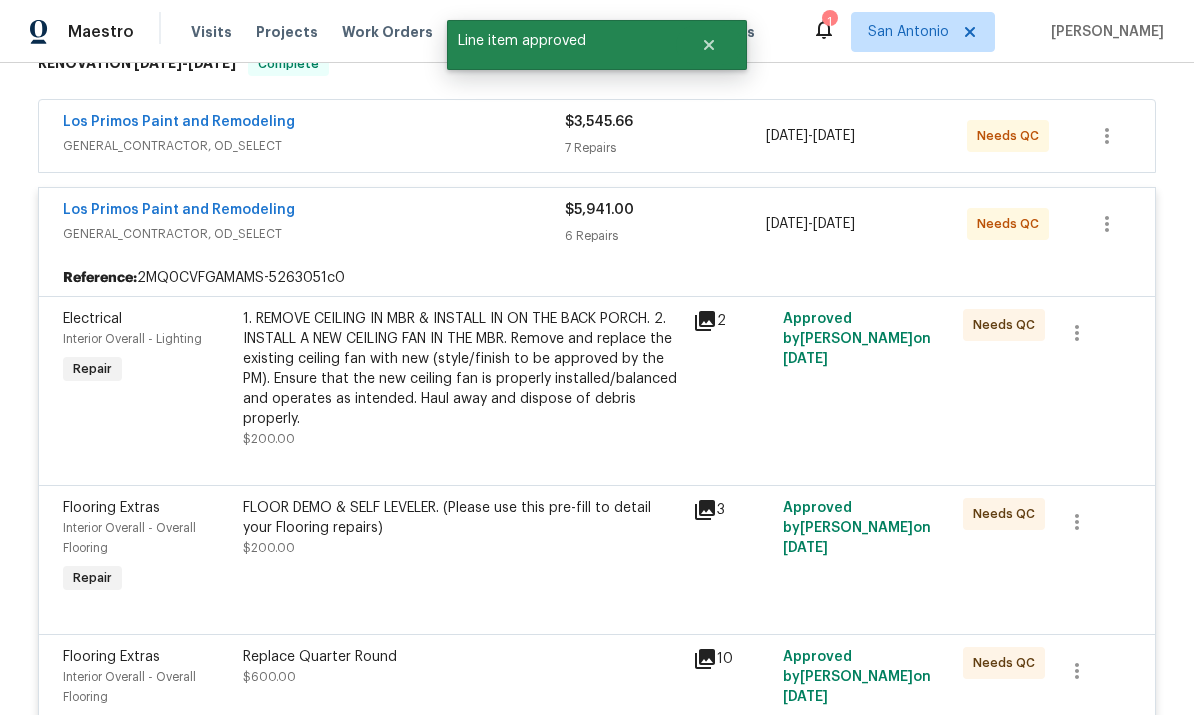 click on "1.  REMOVE CEILING IN MBR & INSTALL IN ON THE BACK PORCH.
2.  INSTALL A NEW CEILING FAN IN THE MBR.
Remove and replace the existing ceiling fan with new (style/finish to be approved by the PM). Ensure that the new ceiling fan is properly installed/balanced and  operates as intended. Haul away and dispose of debris properly." at bounding box center [462, 369] 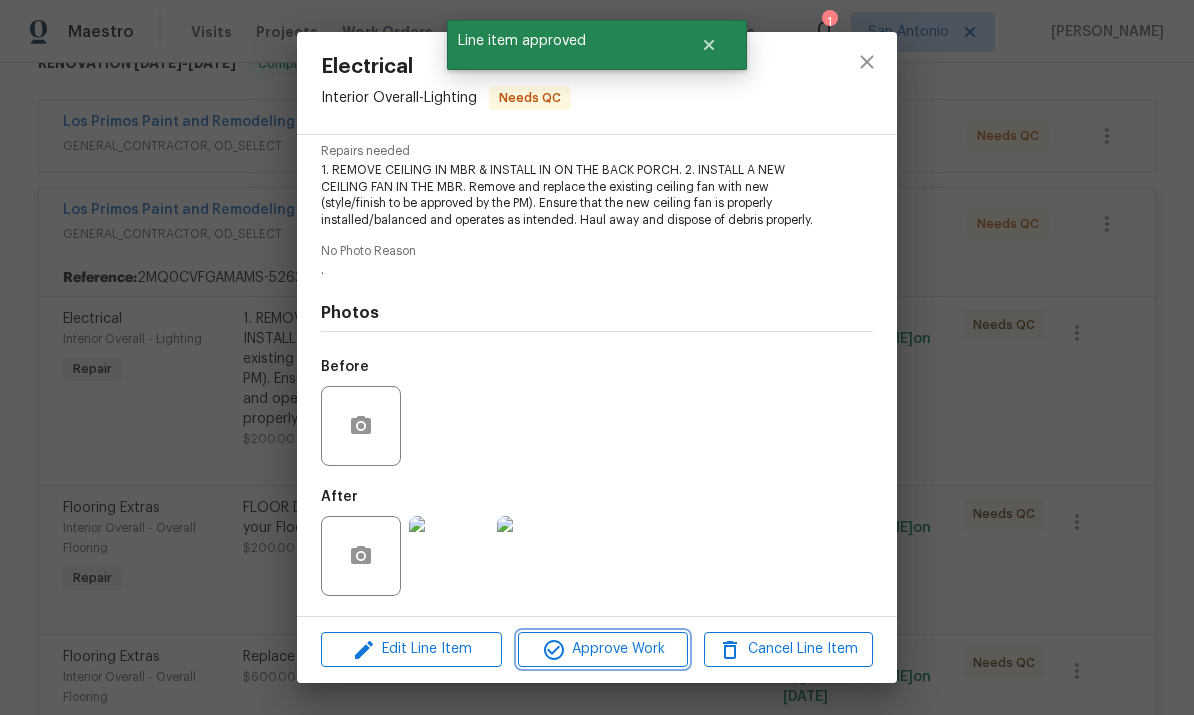click on "Approve Work" at bounding box center (602, 649) 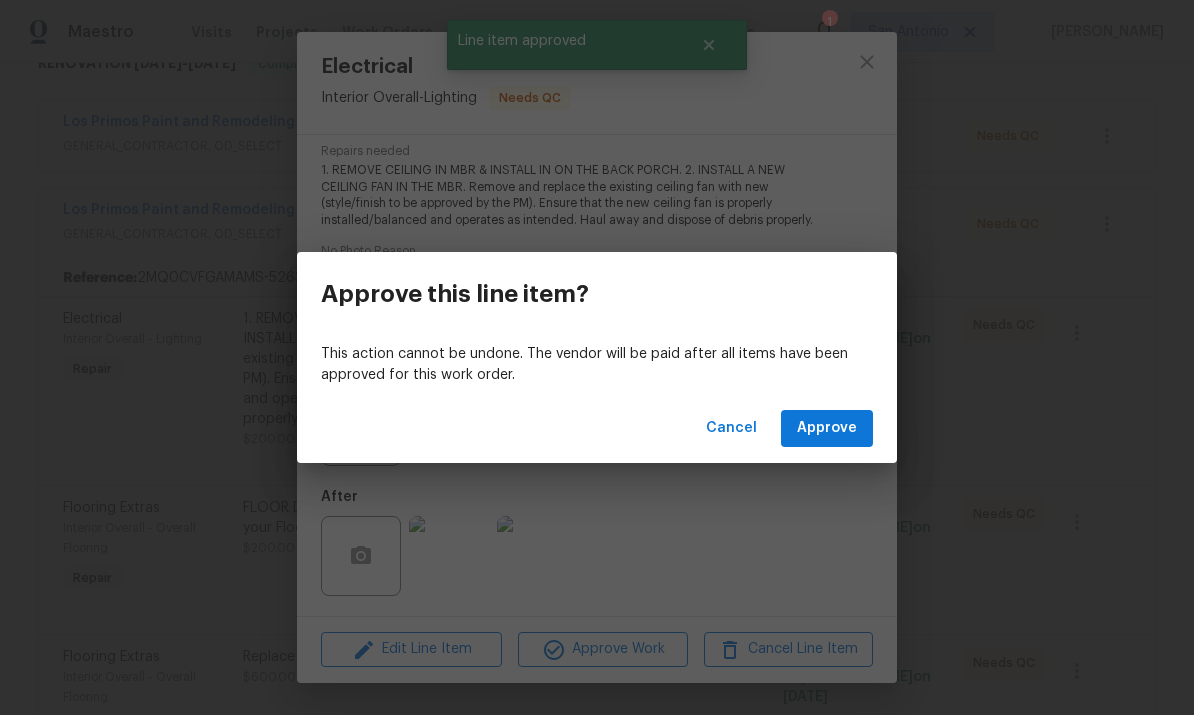 scroll, scrollTop: 209, scrollLeft: 0, axis: vertical 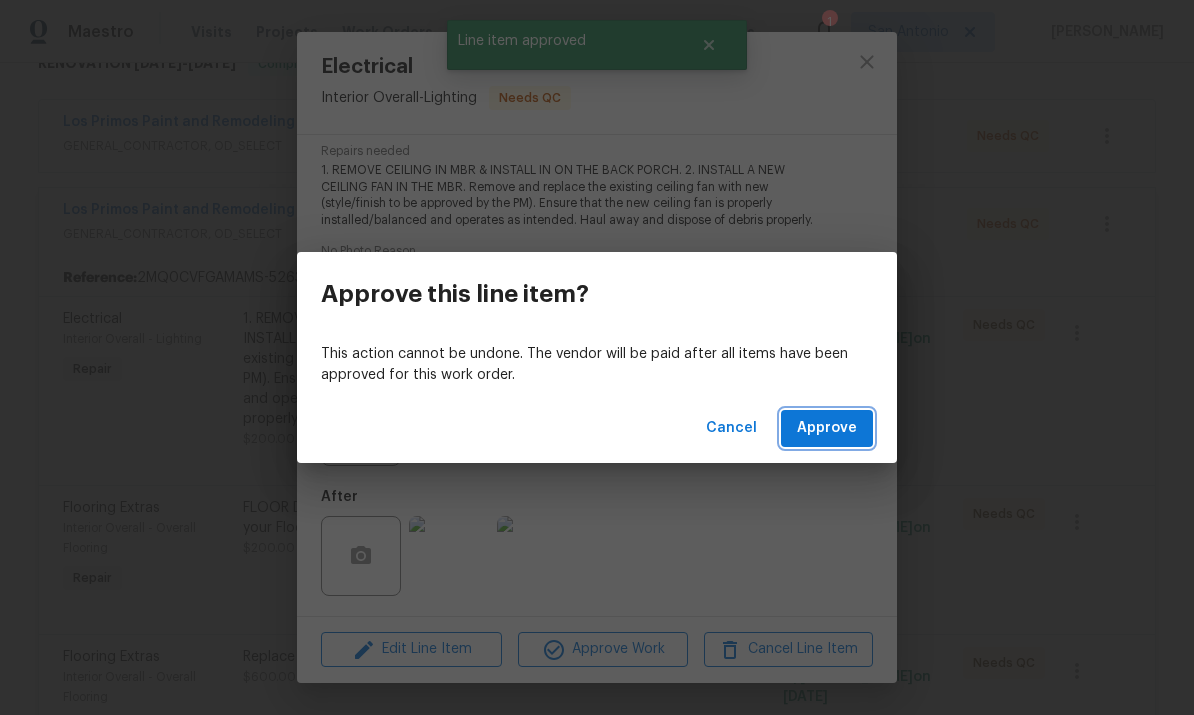 click on "Approve" at bounding box center (827, 428) 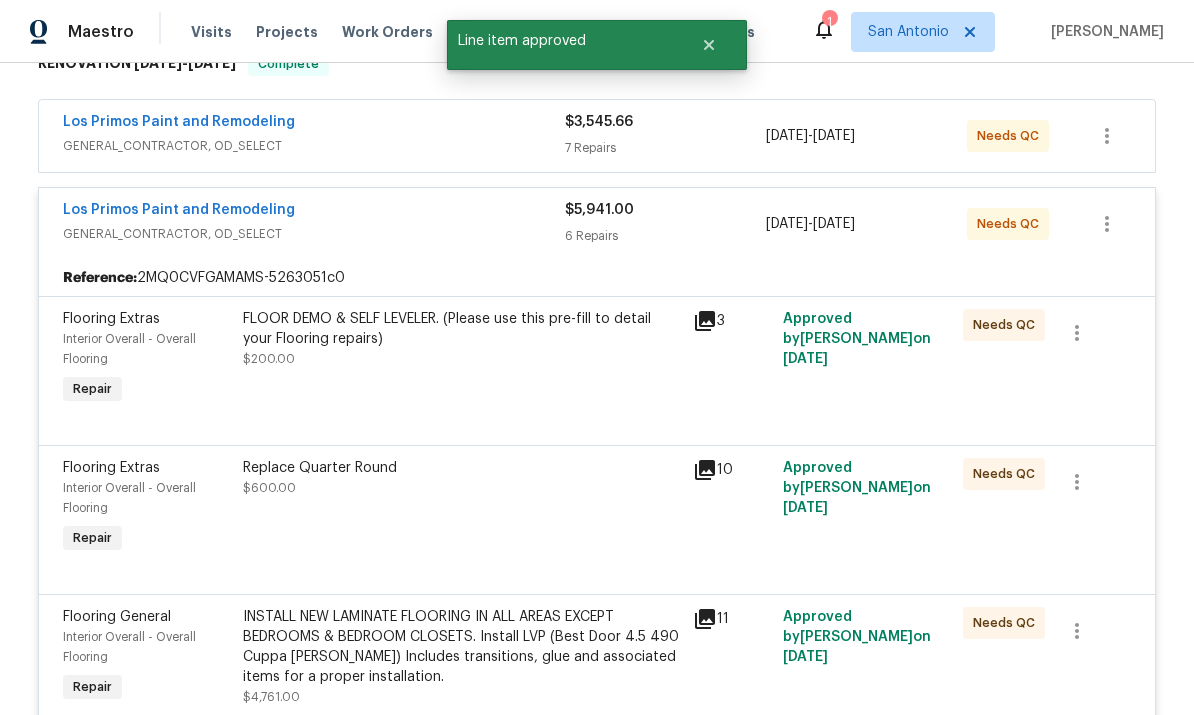 click on "FLOOR DEMO & SELF LEVELER.
(Please use this pre-fill to detail your Flooring repairs)" at bounding box center [462, 329] 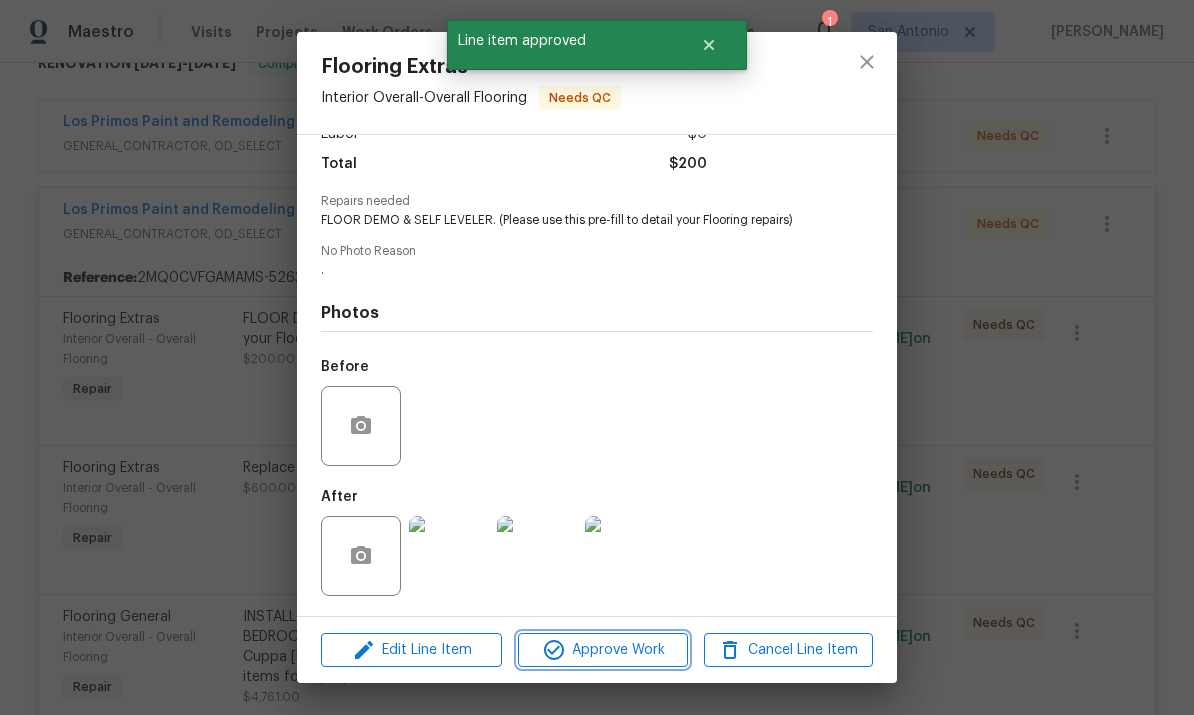 click on "Approve Work" at bounding box center [602, 650] 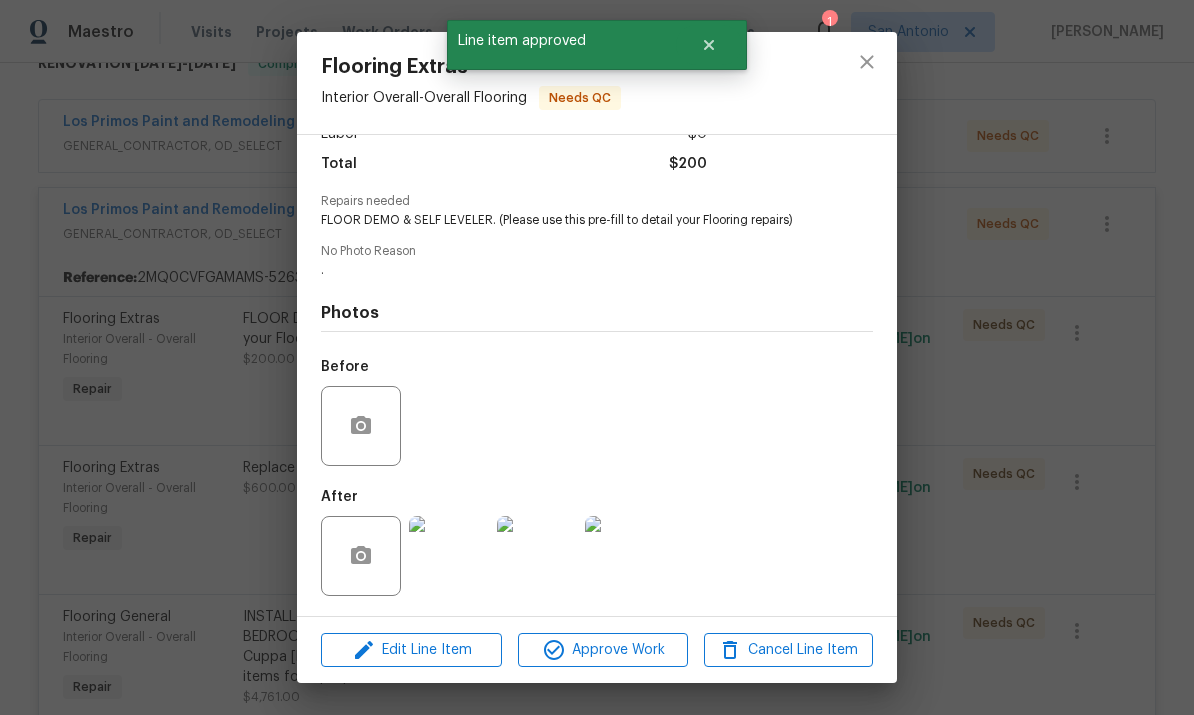 scroll, scrollTop: 161, scrollLeft: 0, axis: vertical 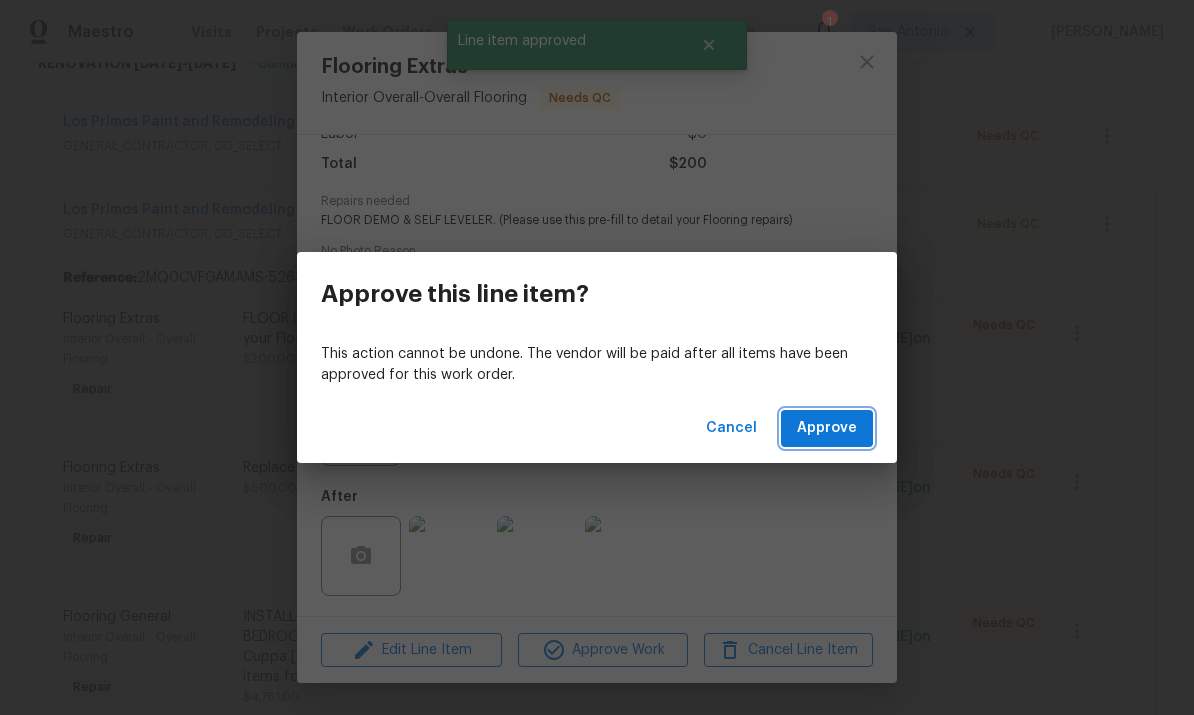 click on "Approve" at bounding box center [827, 428] 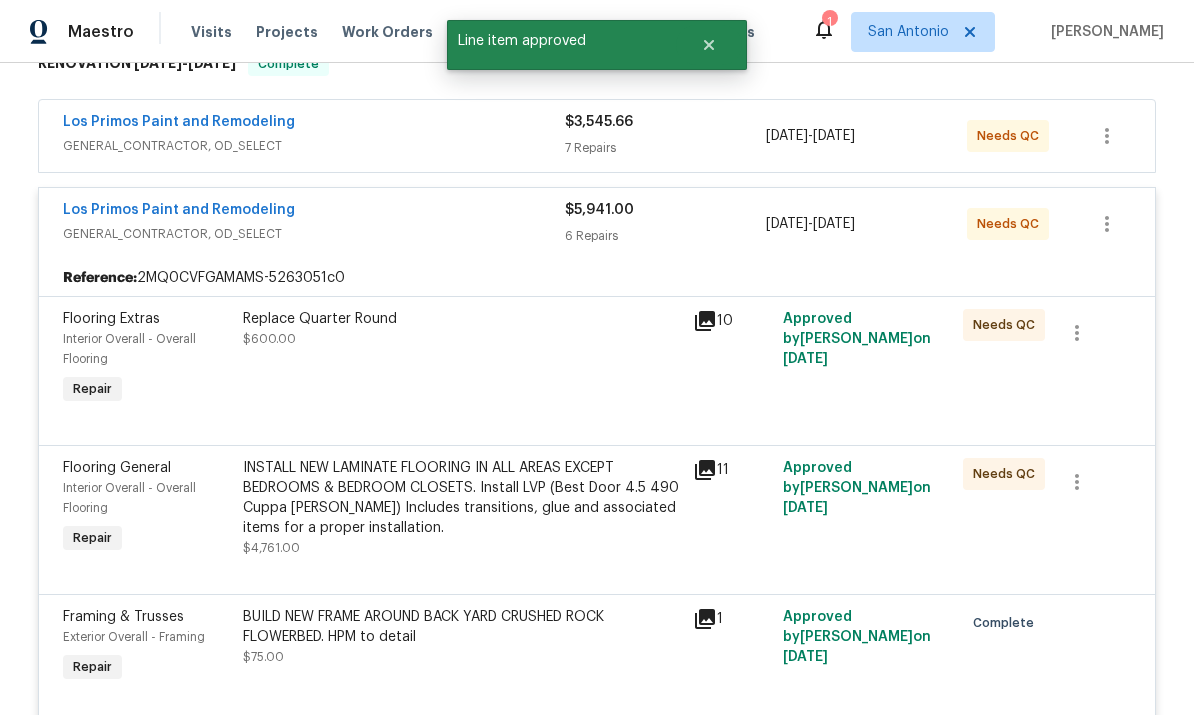 click on "Replace Quarter Round $600.00" at bounding box center [462, 329] 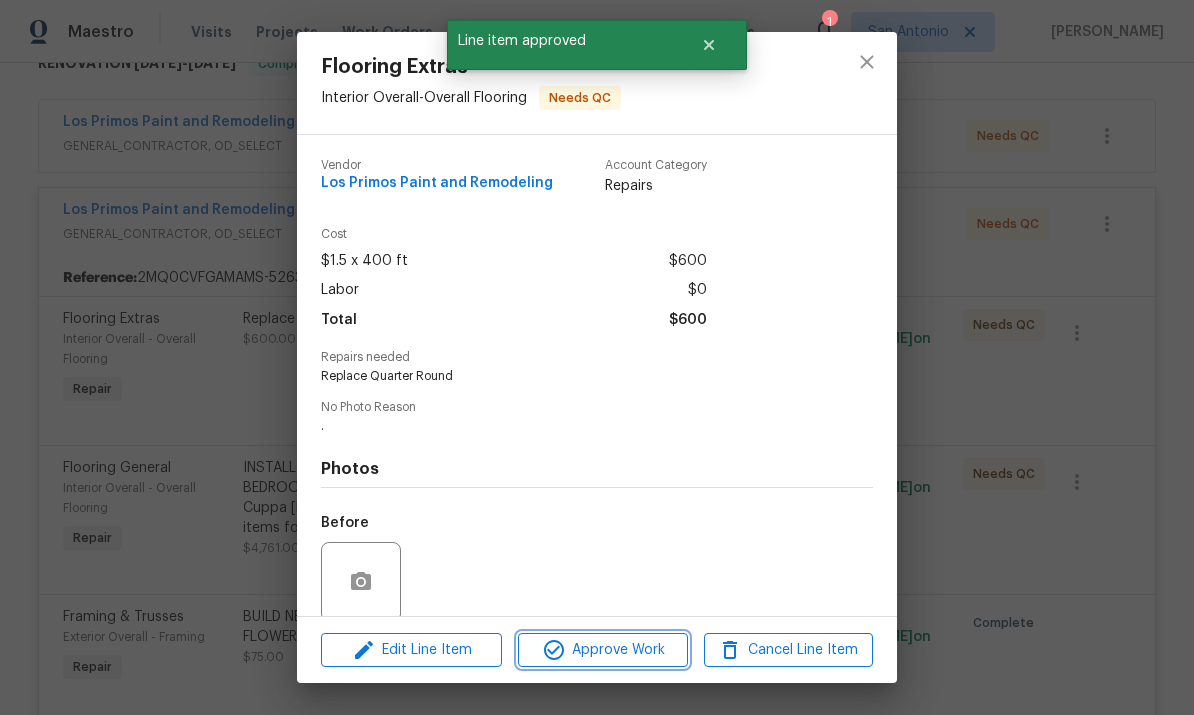 click on "Approve Work" at bounding box center (602, 650) 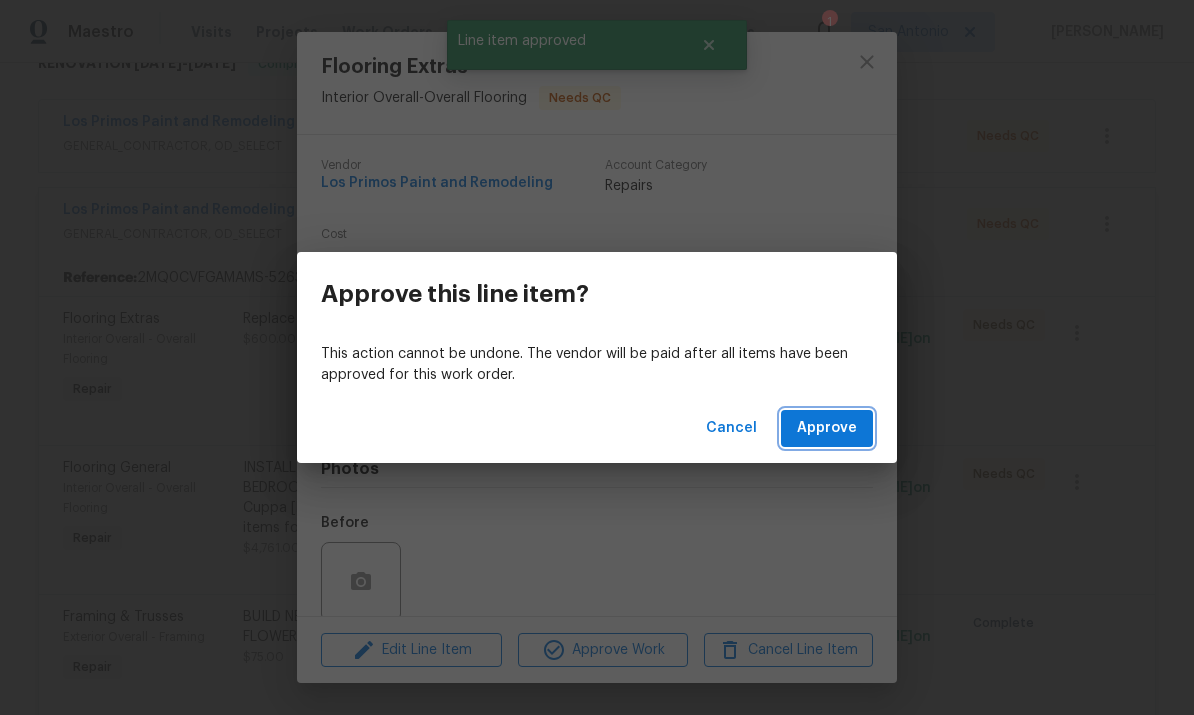 click on "Approve" at bounding box center (827, 428) 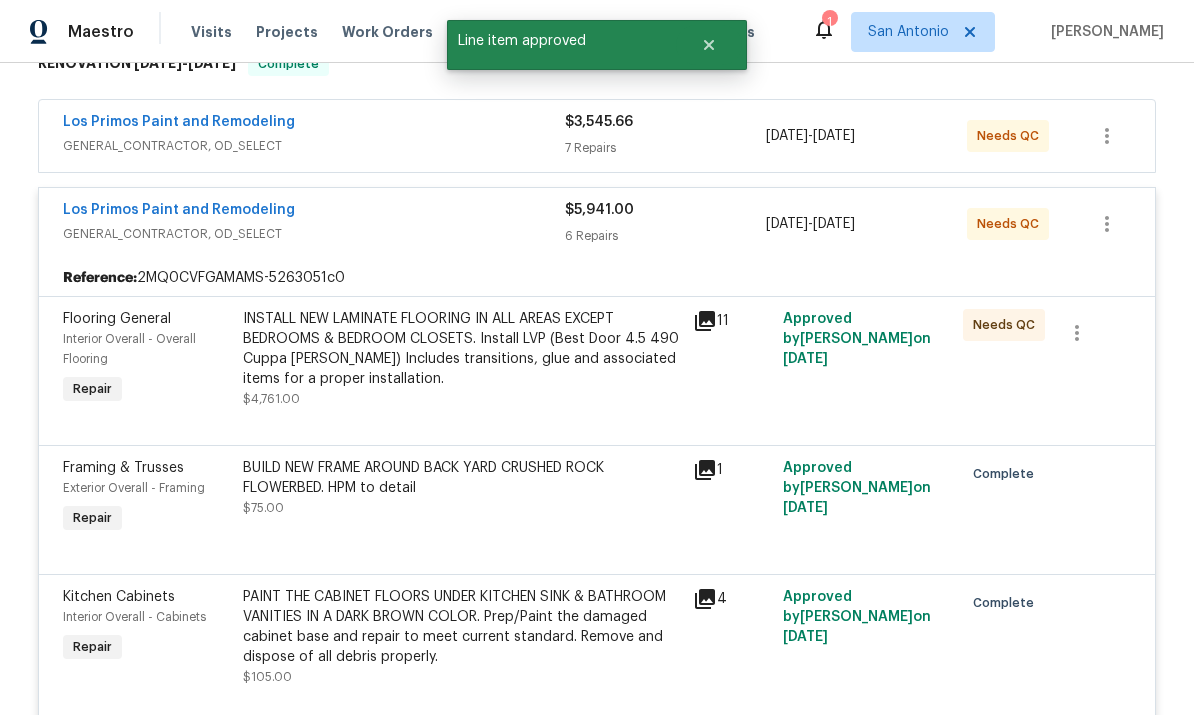 click on "INSTALL NEW LAMINATE FLOORING IN ALL AREAS EXCEPT BEDROOMS & BEDROOM CLOSETS.
Install LVP (Best Door 4.5 490 Cuppa Joe) Includes transitions, glue and associated items for a proper installation." at bounding box center [462, 349] 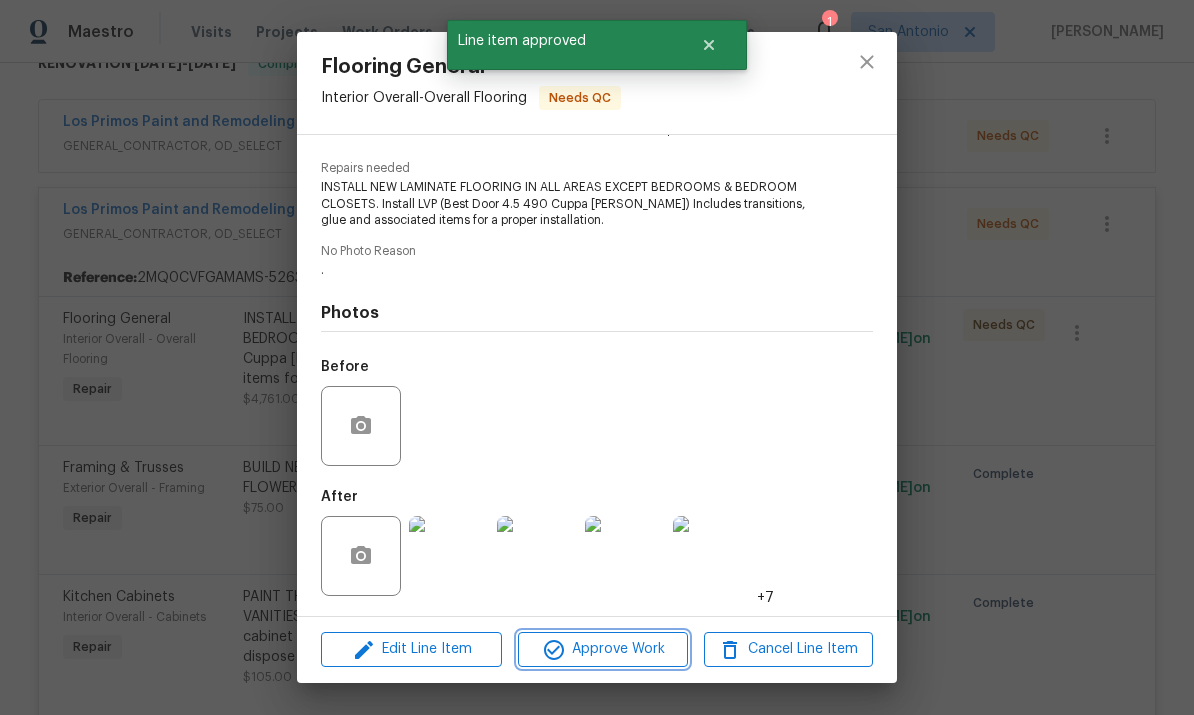click on "Approve Work" at bounding box center [602, 649] 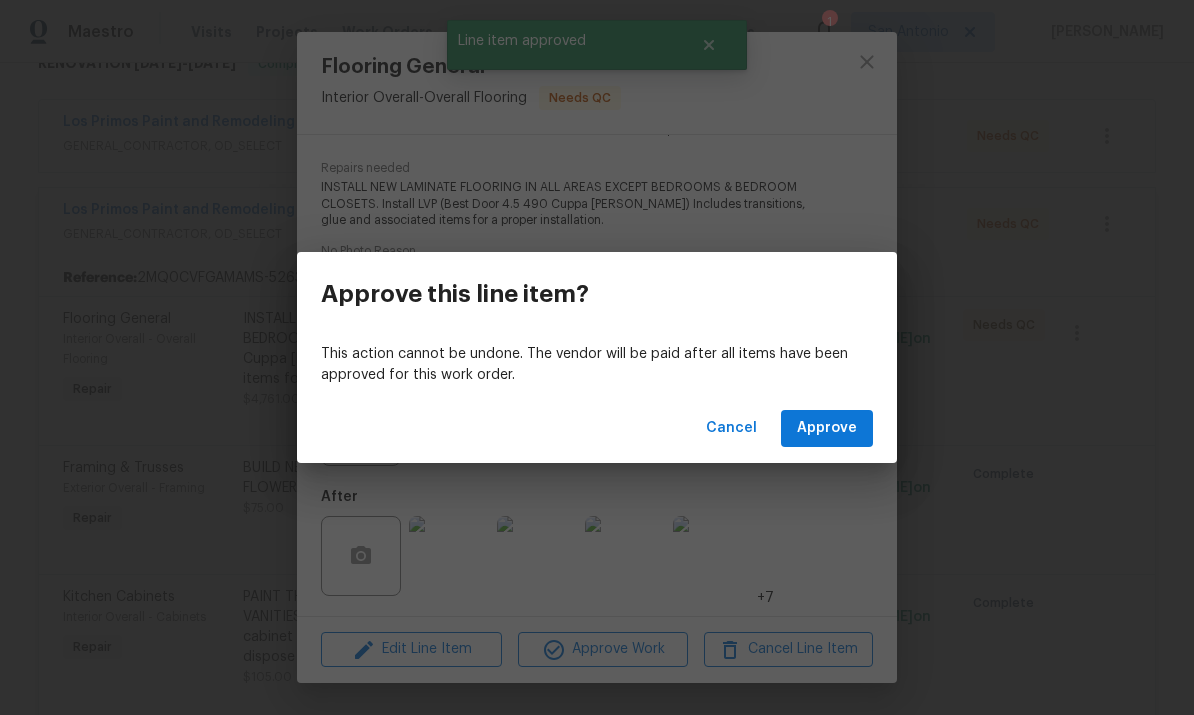 scroll, scrollTop: 193, scrollLeft: 0, axis: vertical 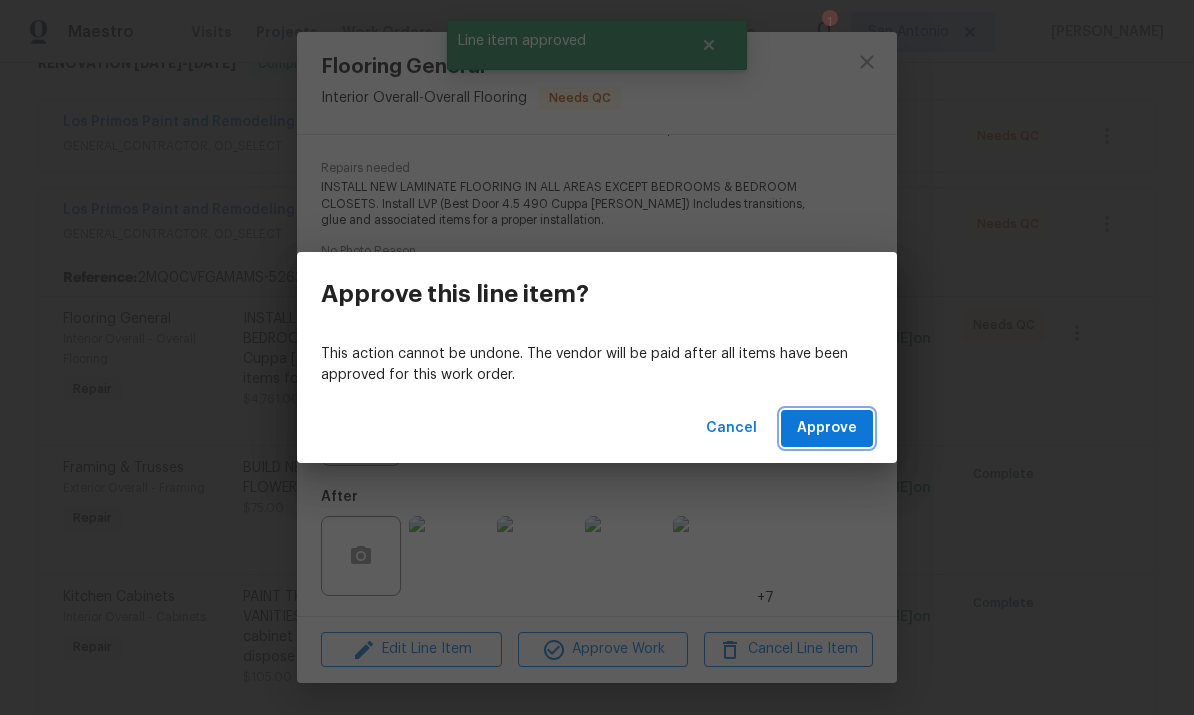 click on "Approve" at bounding box center [827, 428] 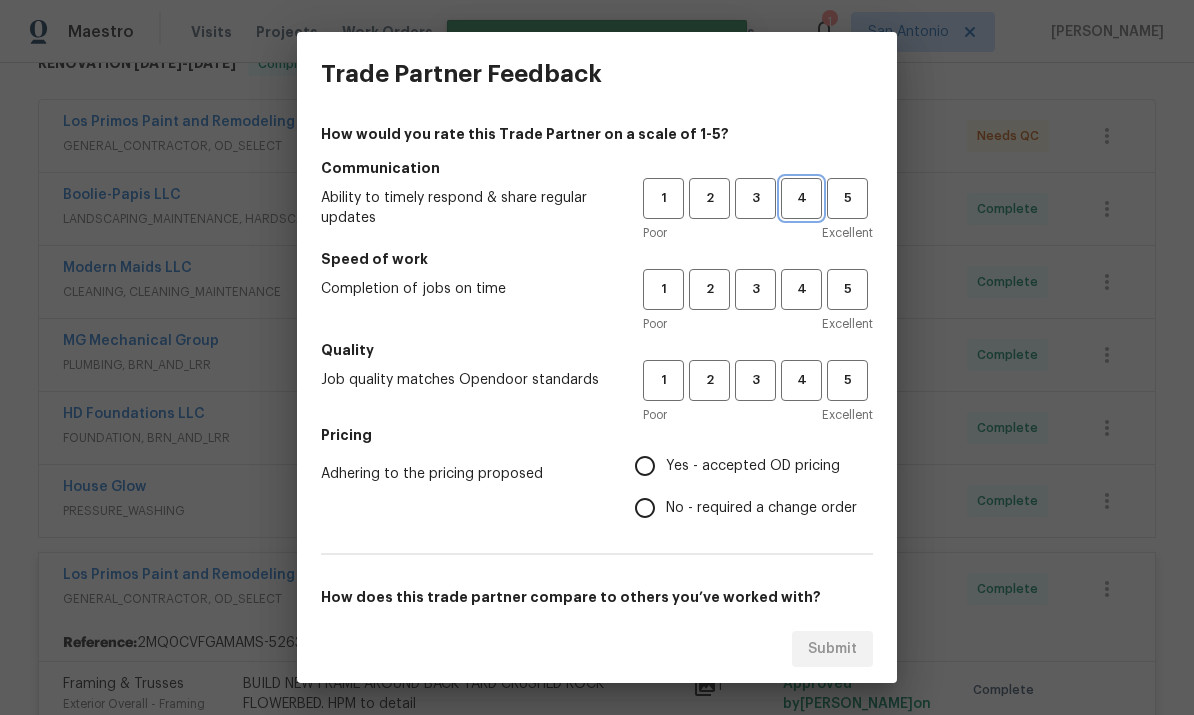 click on "4" at bounding box center (801, 198) 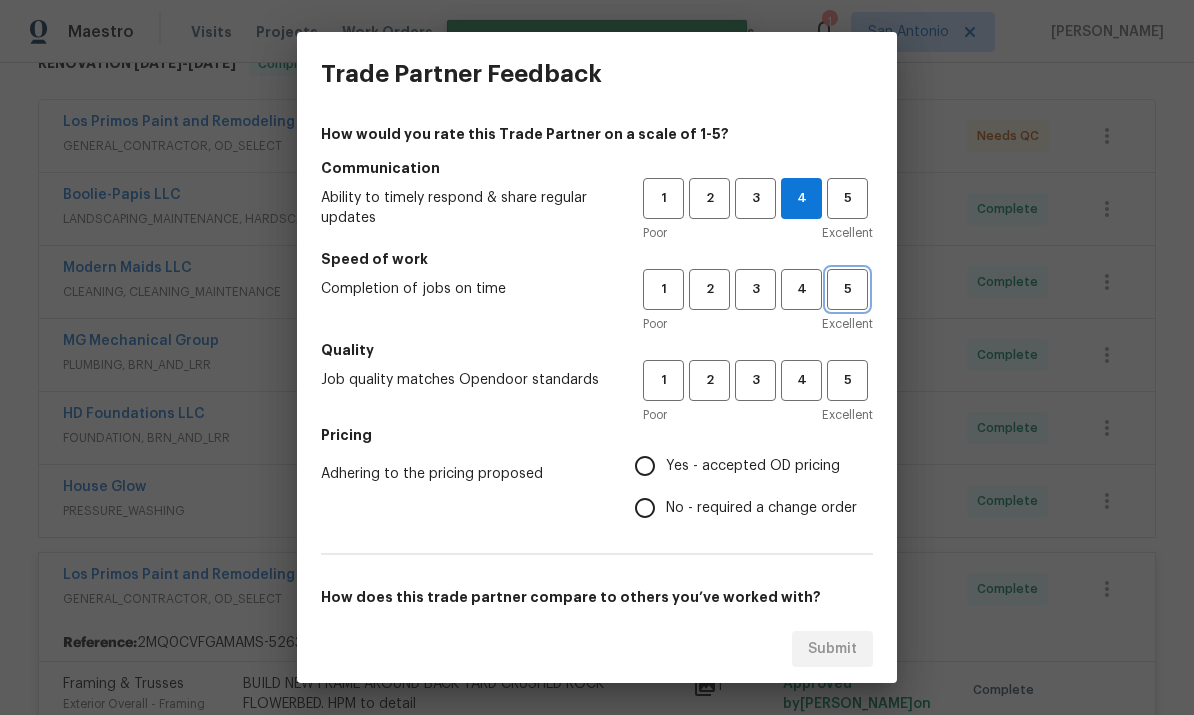 click on "5" at bounding box center (847, 289) 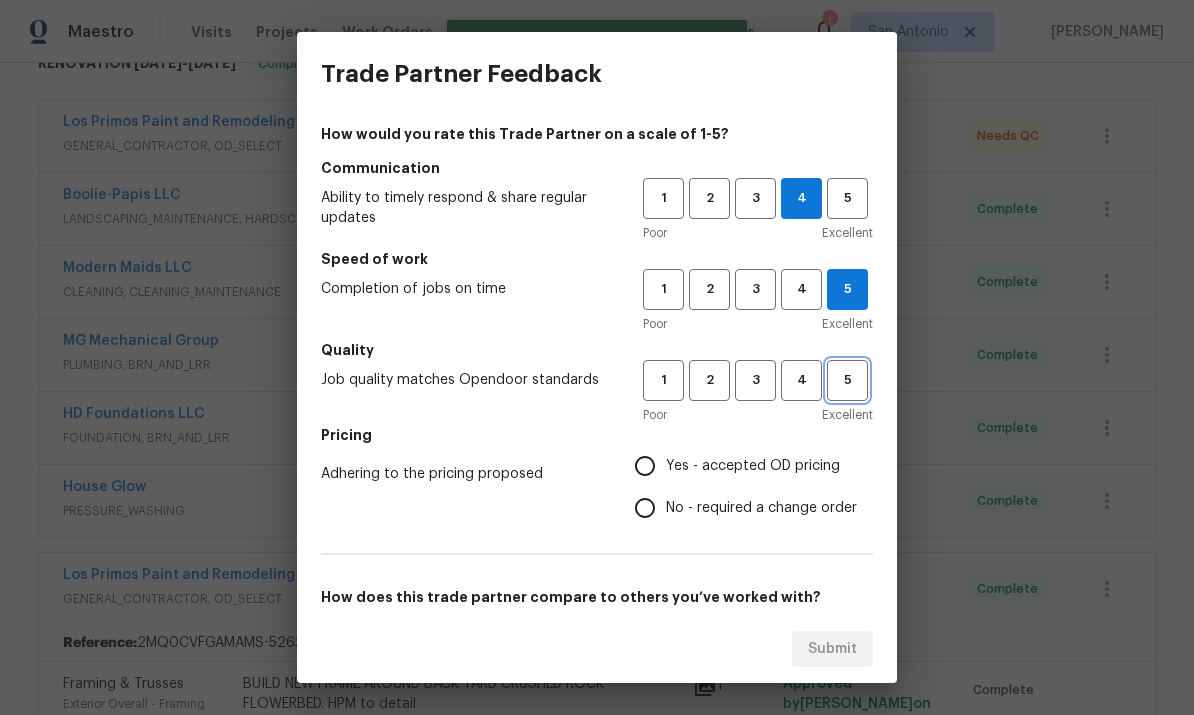 click on "5" at bounding box center [847, 380] 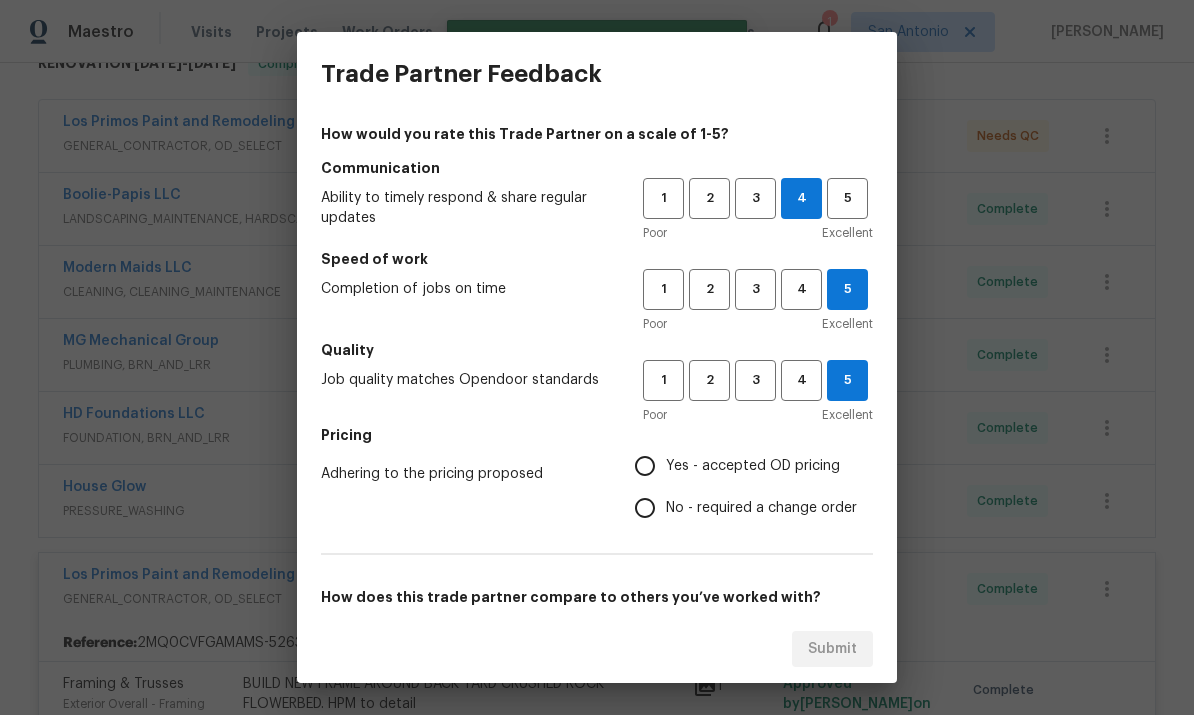 click on "Yes - accepted OD pricing" at bounding box center [645, 466] 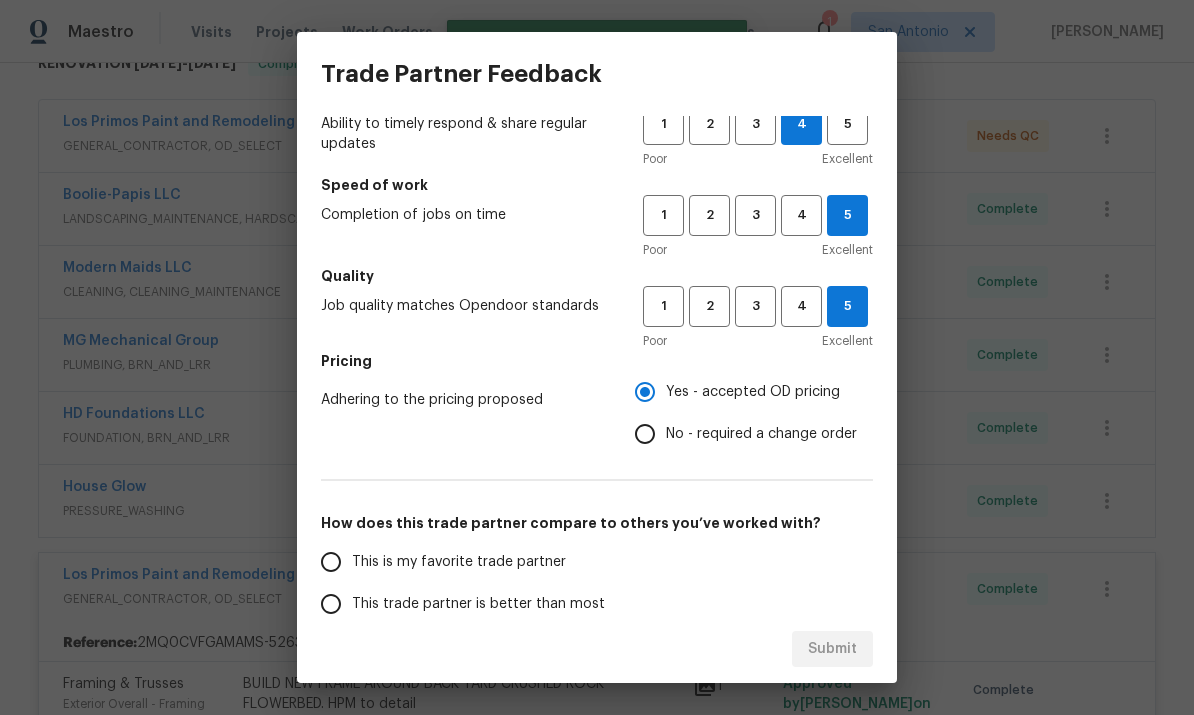 scroll, scrollTop: 111, scrollLeft: 0, axis: vertical 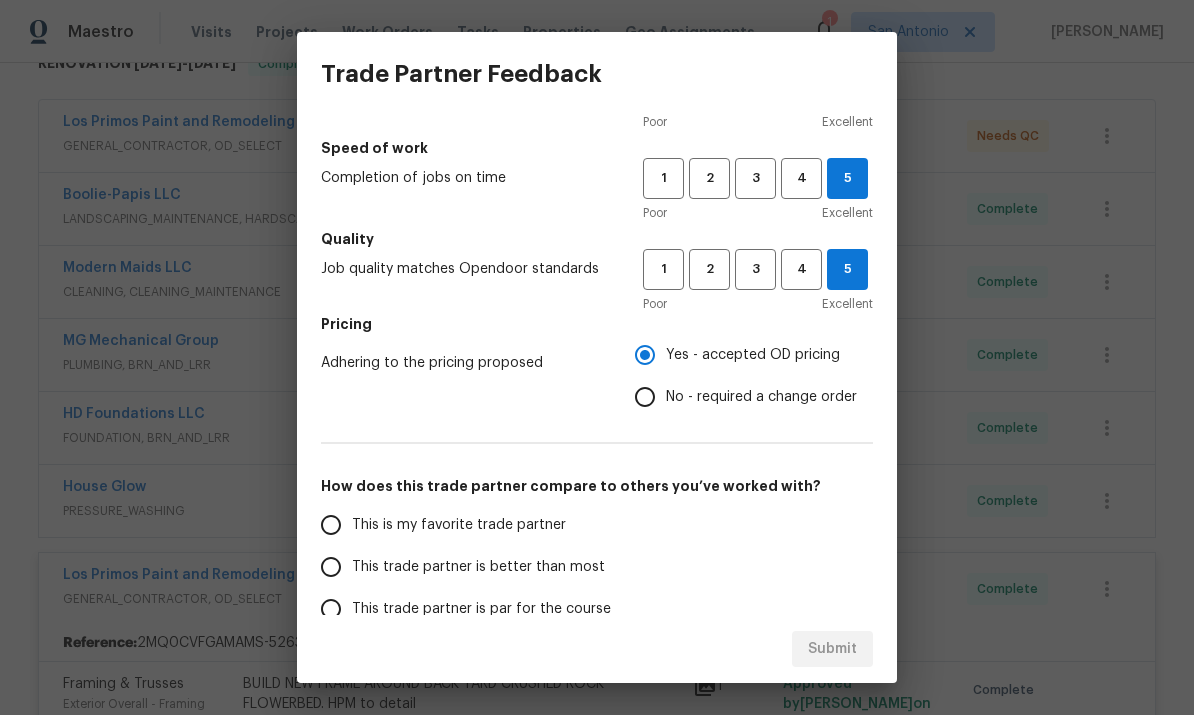 click on "This is my favorite trade partner" at bounding box center [331, 525] 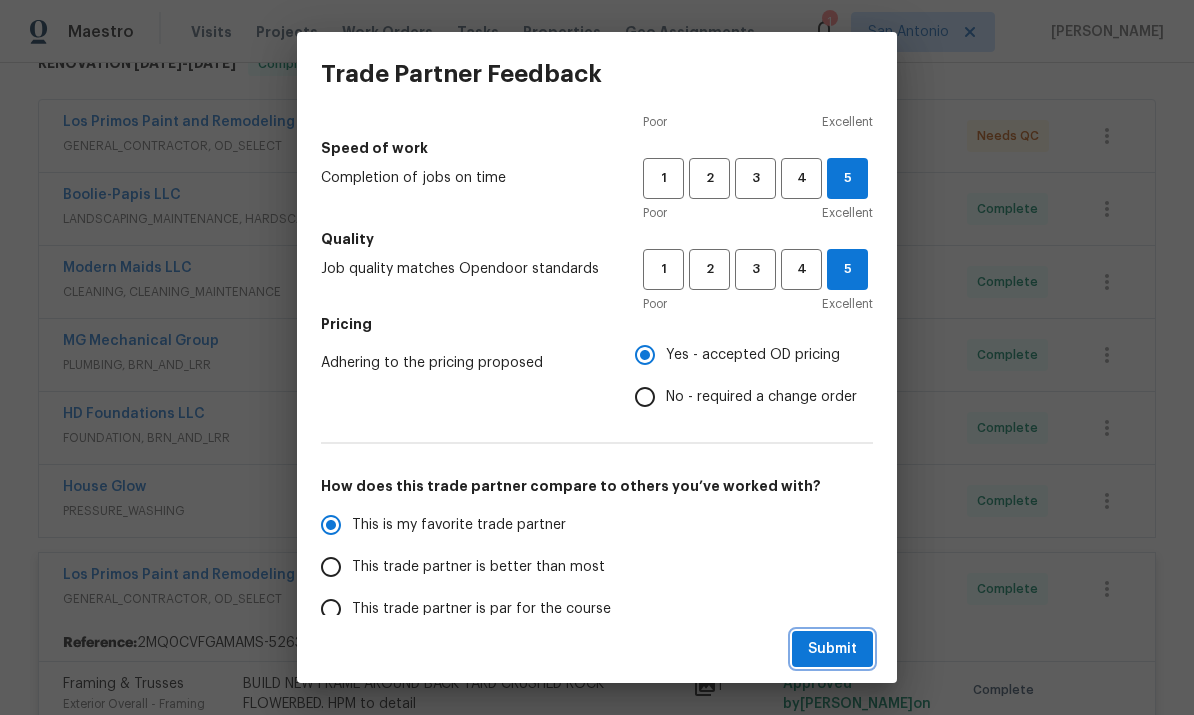 click on "Submit" at bounding box center (832, 649) 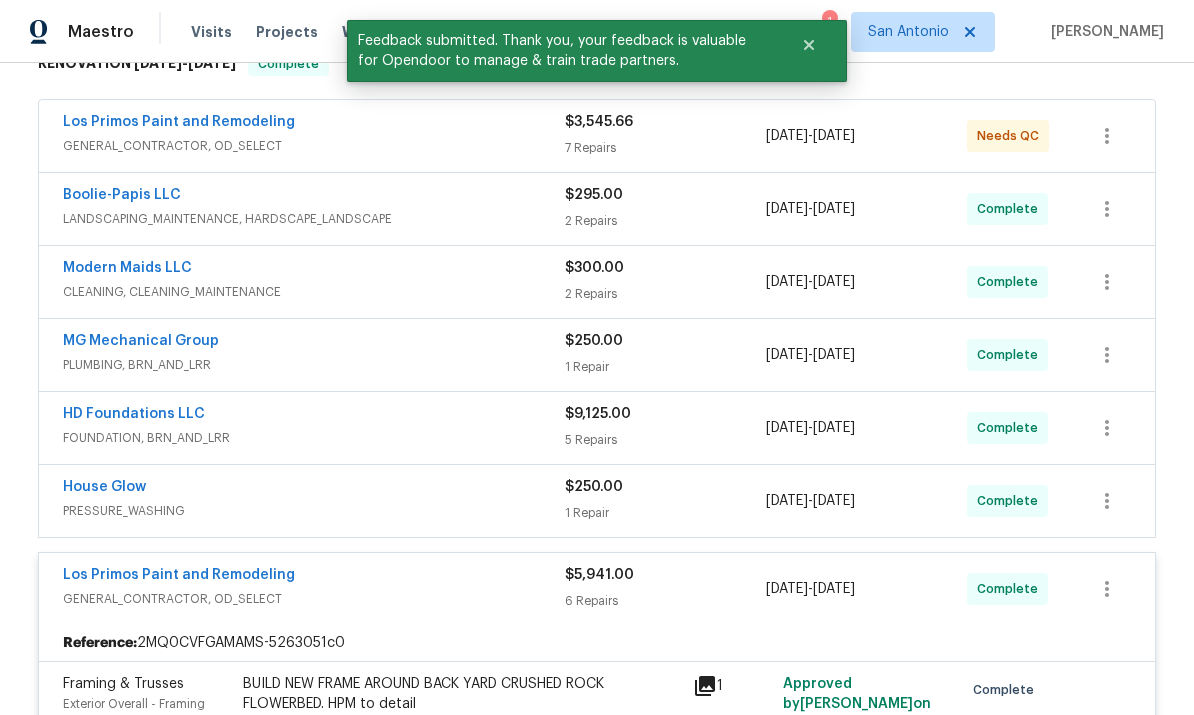 click on "GENERAL_CONTRACTOR, OD_SELECT" at bounding box center [314, 146] 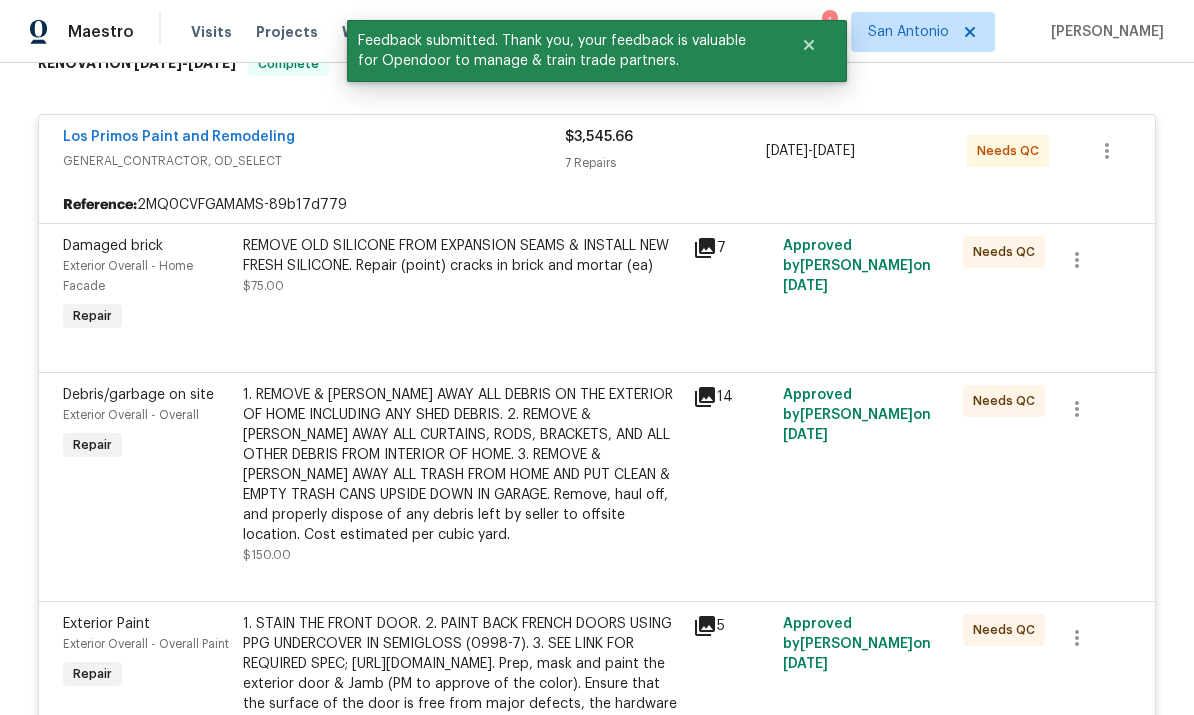 click on "REMOVE OLD SILICONE FROM EXPANSION SEAMS & INSTALL NEW FRESH SILICONE.
Repair (point) cracks in brick and mortar (ea)" at bounding box center [462, 256] 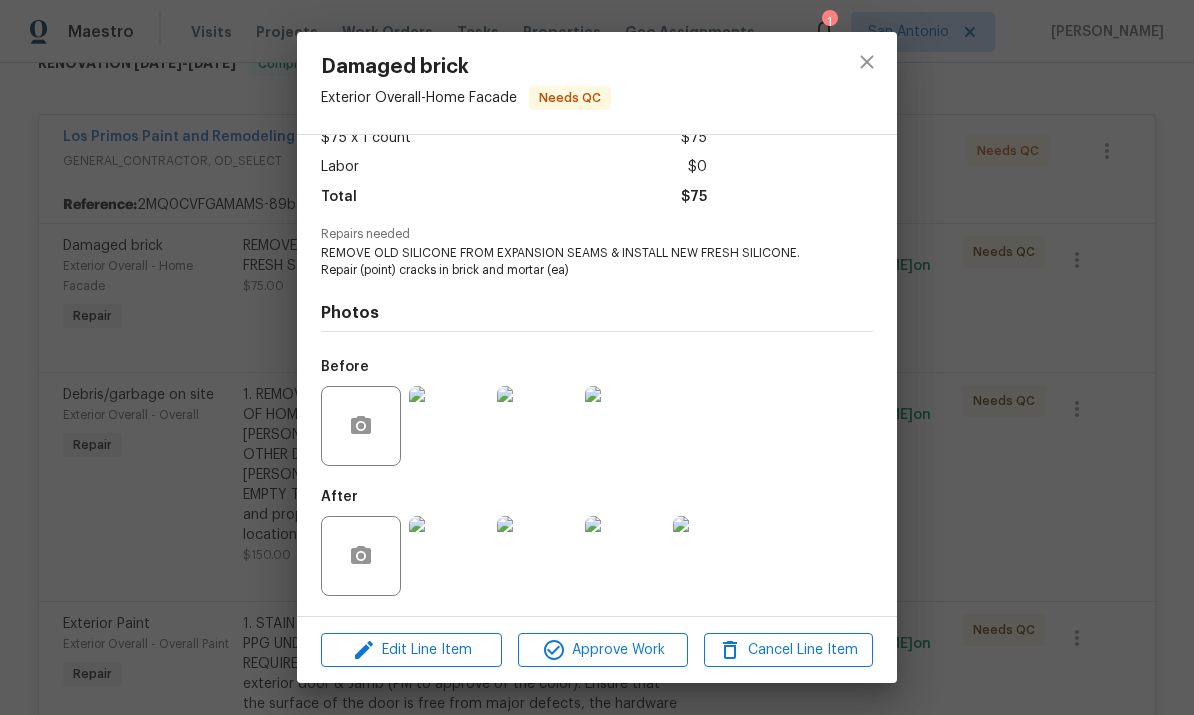 scroll, scrollTop: 127, scrollLeft: 0, axis: vertical 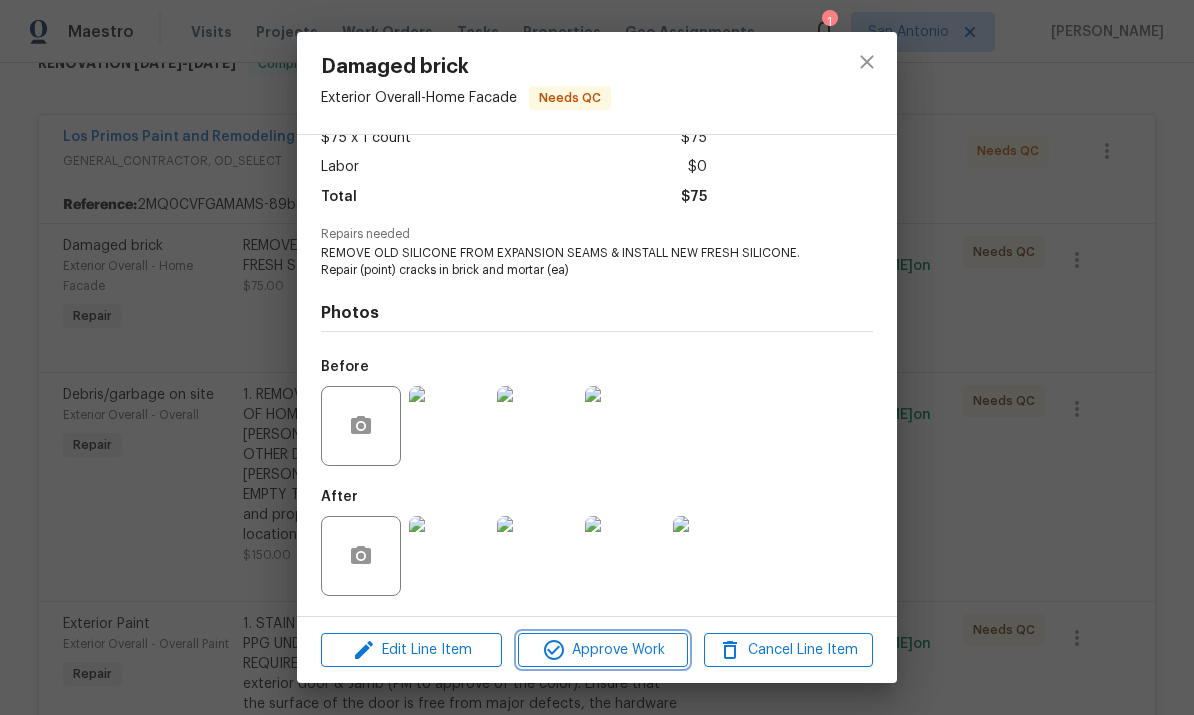 click on "Approve Work" at bounding box center [602, 650] 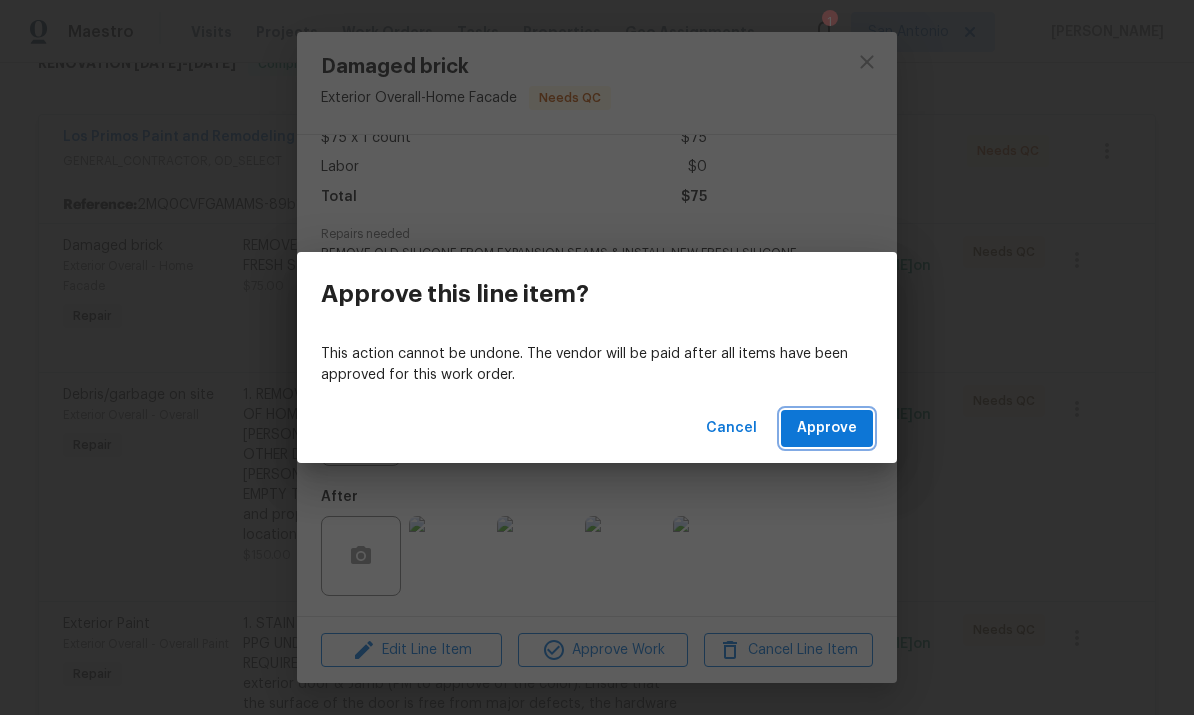 click on "Approve" at bounding box center (827, 428) 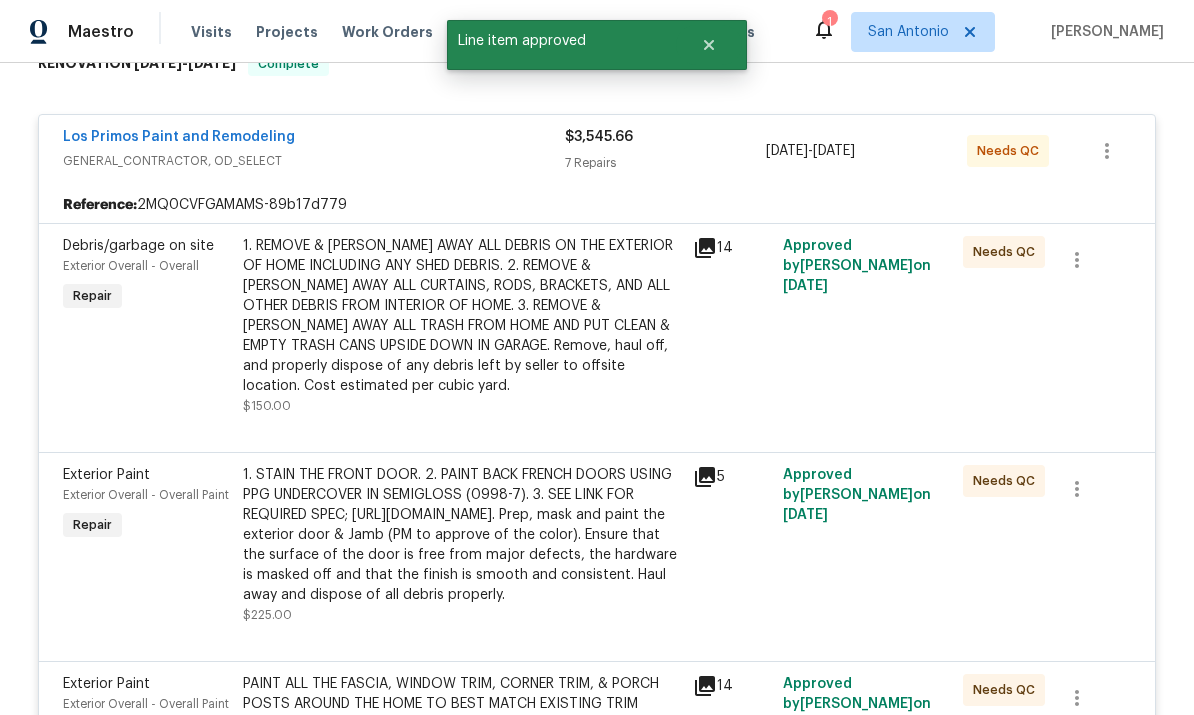 click on "1.  REMOVE & HAUL AWAY ALL DEBRIS ON THE EXTERIOR OF HOME INCLUDING ANY SHED DEBRIS.
2.  REMOVE & HAUL AWAY ALL CURTAINS, RODS, BRACKETS, AND ALL OTHER DEBRIS FROM INTERIOR OF HOME.
3.  REMOVE & HAUL AWAY ALL TRASH FROM HOME AND PUT CLEAN & EMPTY TRASH CANS UPSIDE DOWN IN GARAGE.
Remove, haul off, and properly dispose of any debris left by seller to offsite location. Cost estimated per cubic yard." at bounding box center (462, 316) 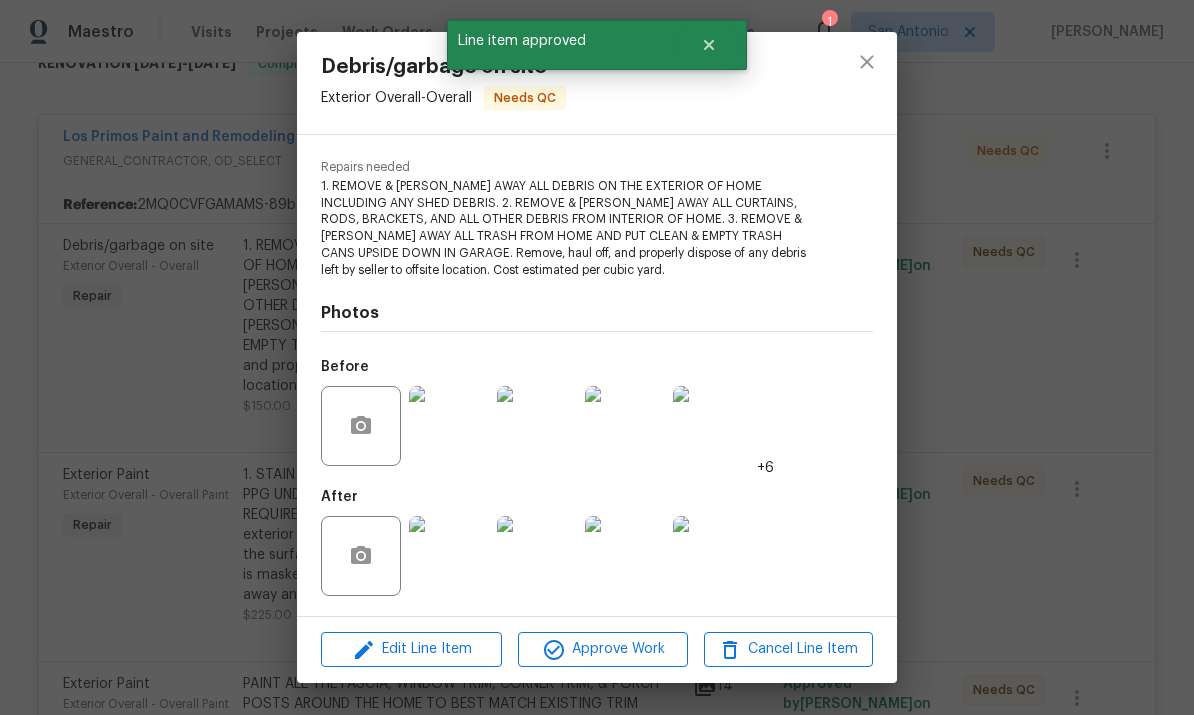 scroll, scrollTop: 190, scrollLeft: 0, axis: vertical 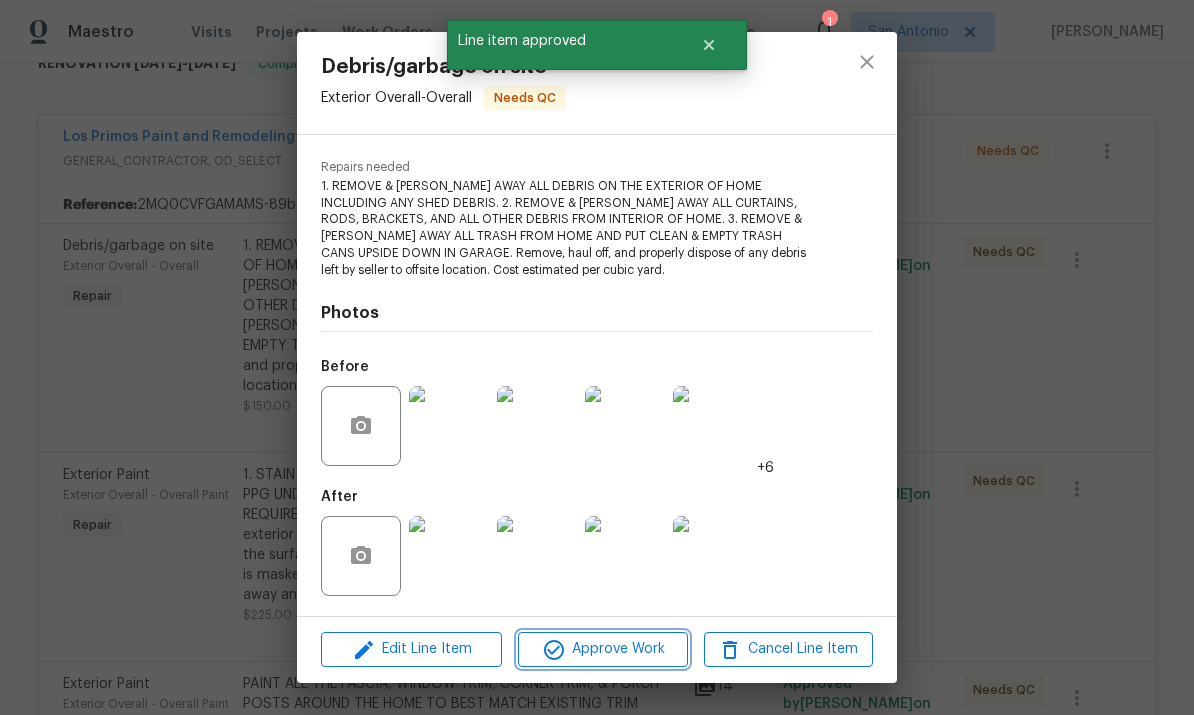 click on "Approve Work" at bounding box center [602, 649] 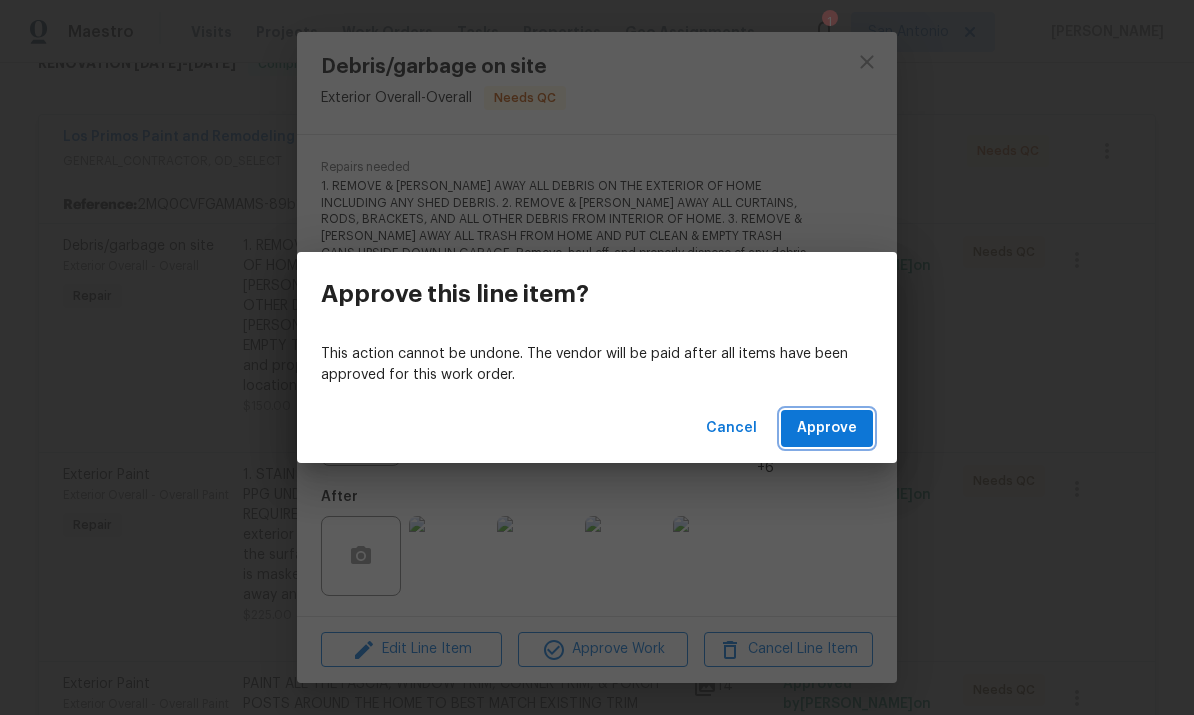 click on "Approve" at bounding box center [827, 428] 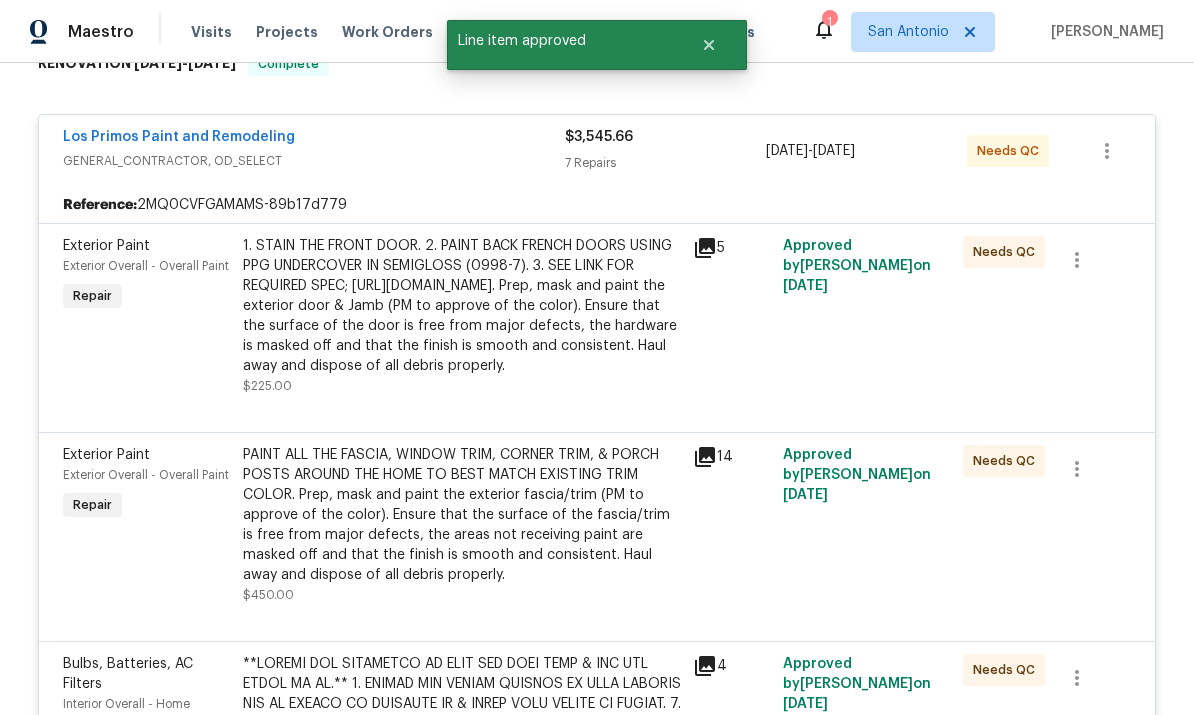 click on "1.  STAIN THE FRONT DOOR.
2.  PAINT BACK FRENCH DOORS USING PPG UNDERCOVER IN SEMIGLOSS (0998-7).
3.  SEE LINK FOR REQUIRED SPEC; https://www.homedepot.com/p/Varathane-1-qt-Dark-Walnut-Semi-Transparent-Gel-Interior-Wood-Stain-386622/324167348#overlay.
Prep, mask and paint  the exterior door & Jamb (PM to approve of the color). Ensure that the surface of the door is free from major defects, the hardware is masked off and that the finish is smooth and consistent. Haul away and dispose of all debris properly." at bounding box center (462, 306) 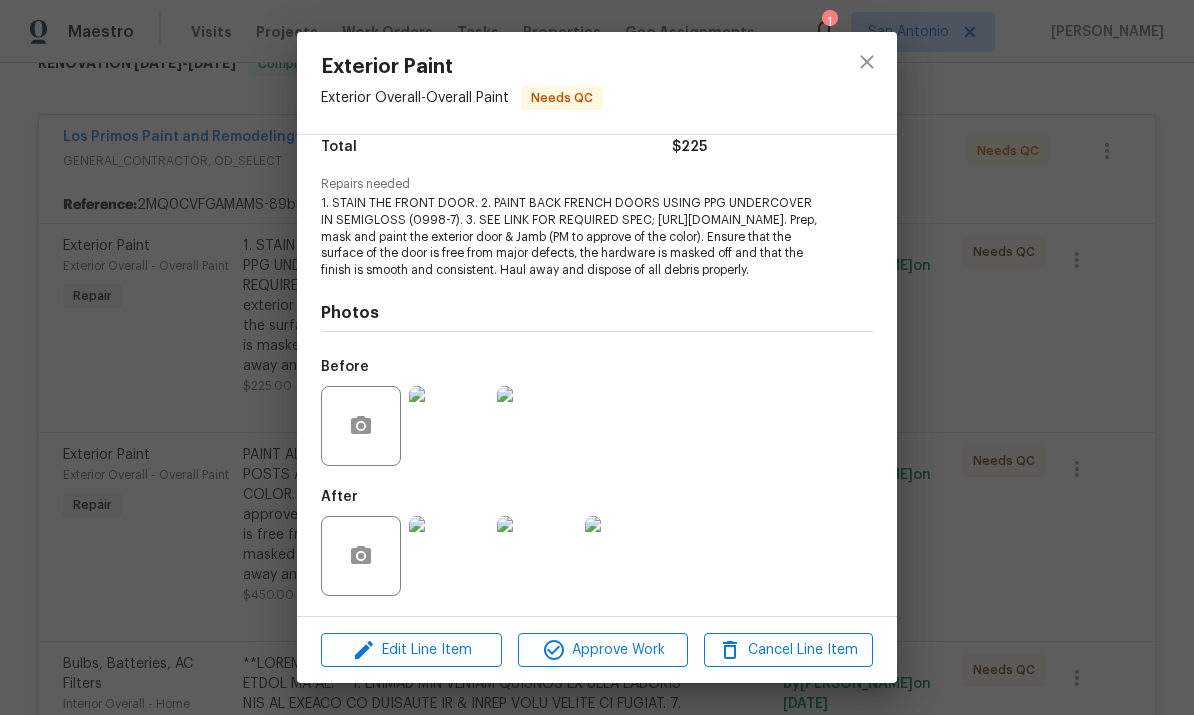 scroll, scrollTop: 206, scrollLeft: 0, axis: vertical 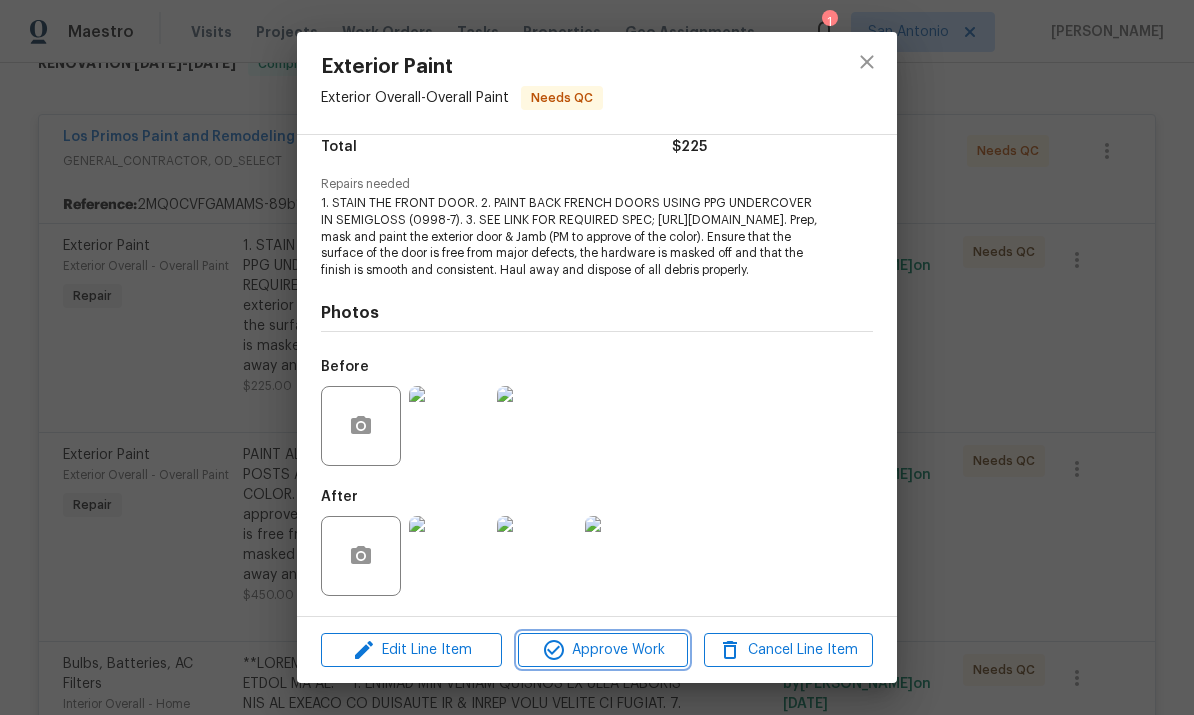 click on "Approve Work" at bounding box center (602, 650) 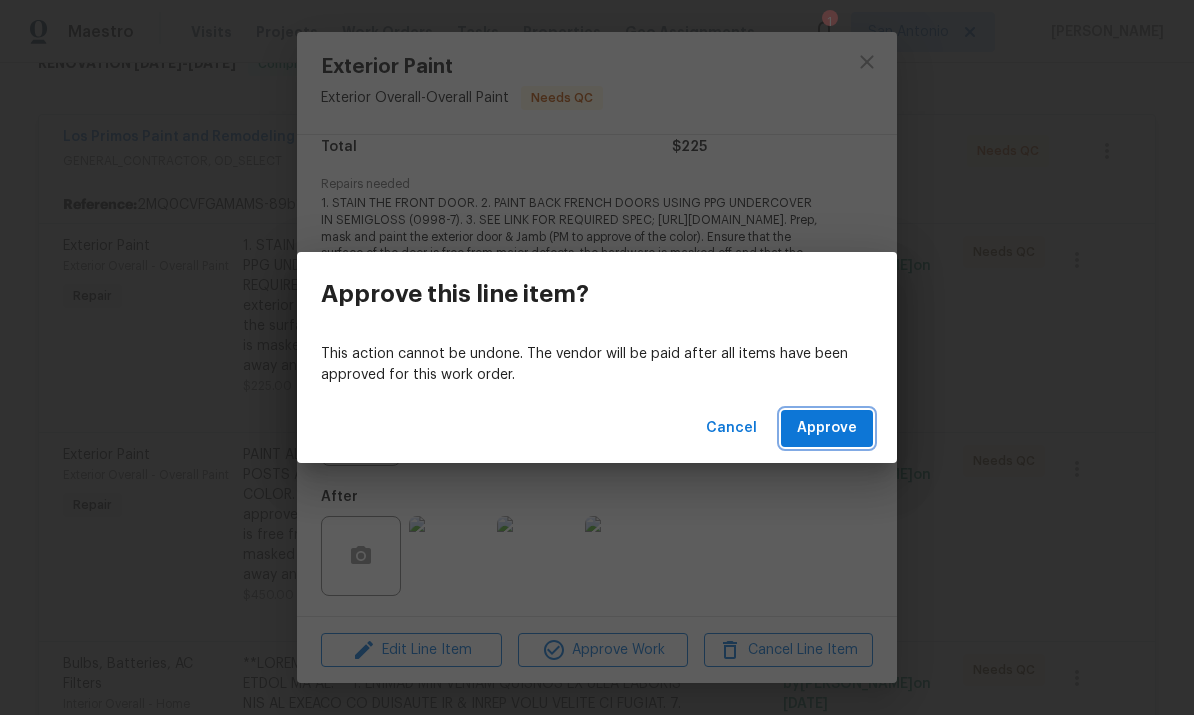click on "Approve" at bounding box center [827, 428] 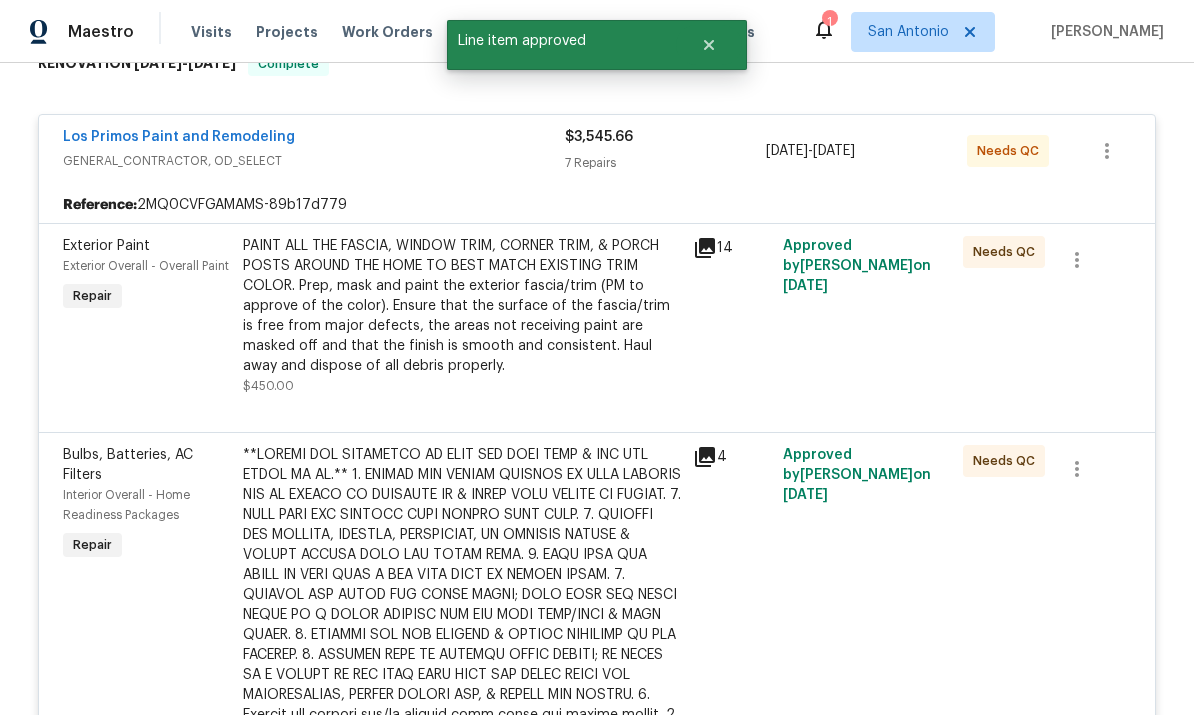 click on "PAINT ALL THE FASCIA, WINDOW TRIM, CORNER TRIM, & PORCH POSTS AROUND THE HOME TO BEST MATCH EXISTING TRIM COLOR.
Prep, mask and paint  the exterior fascia/trim (PM to approve of the color). Ensure that the surface of the fascia/trim is free from major defects, the areas not receiving paint are masked off and that the finish is smooth and consistent. Haul away and dispose of all debris properly." at bounding box center [462, 306] 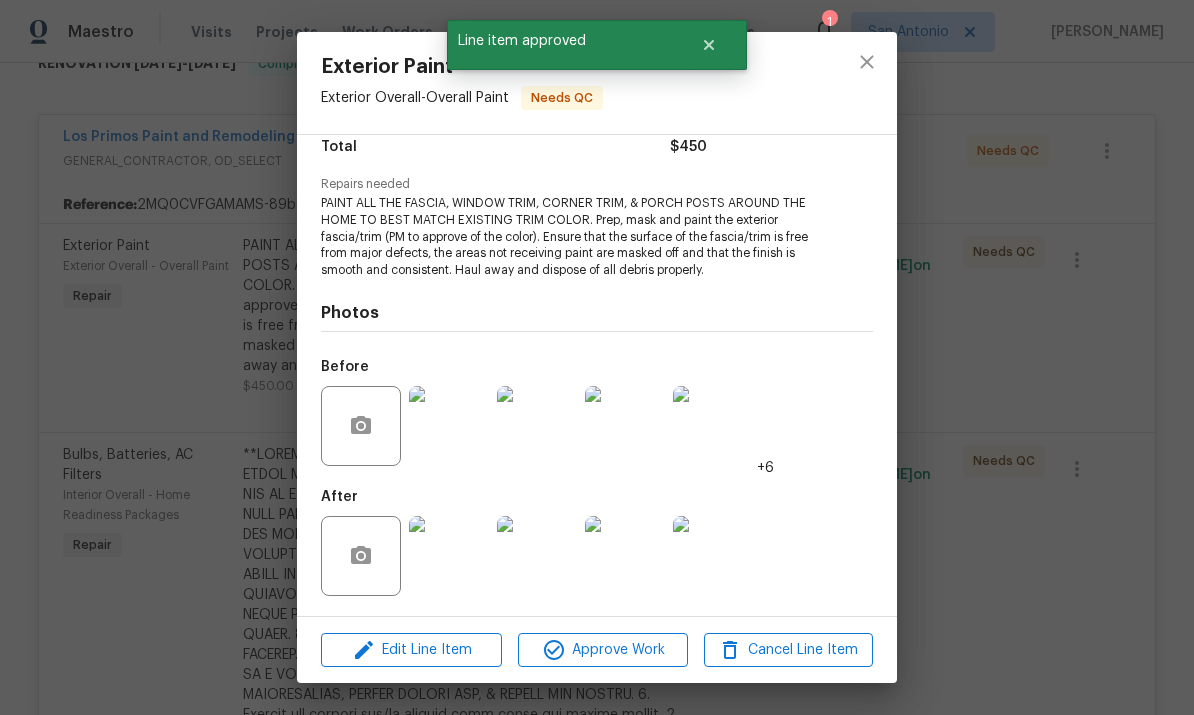 scroll, scrollTop: 174, scrollLeft: 0, axis: vertical 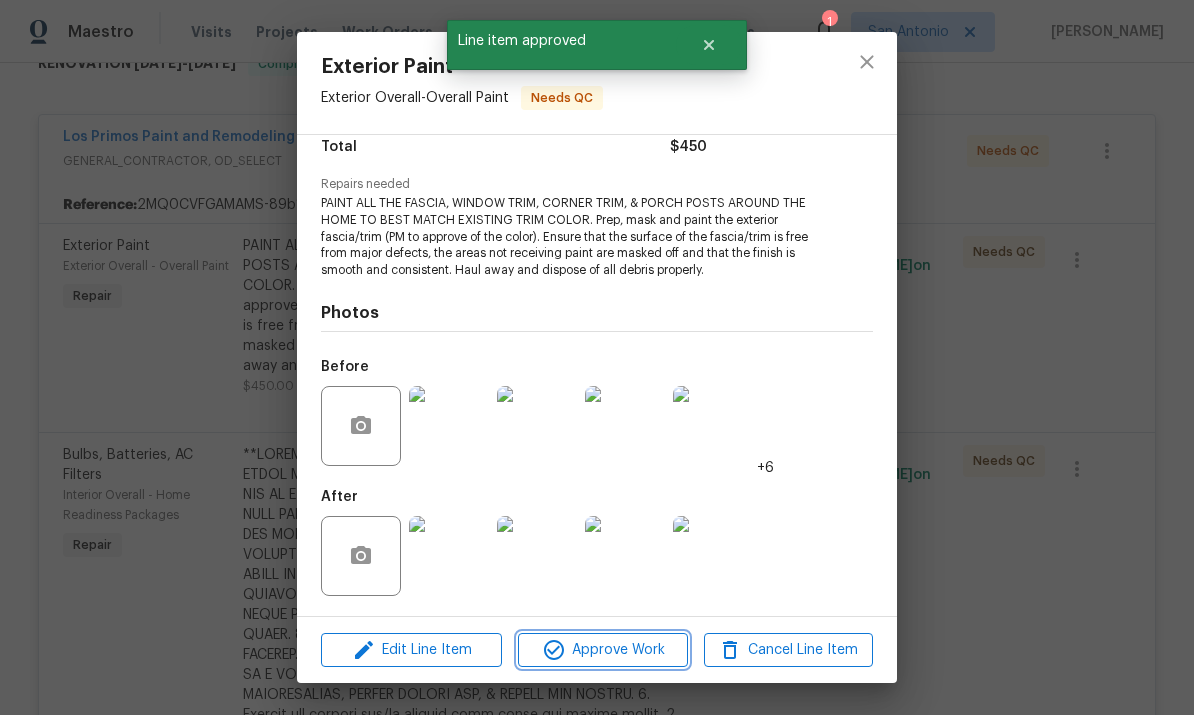 click on "Approve Work" at bounding box center (602, 650) 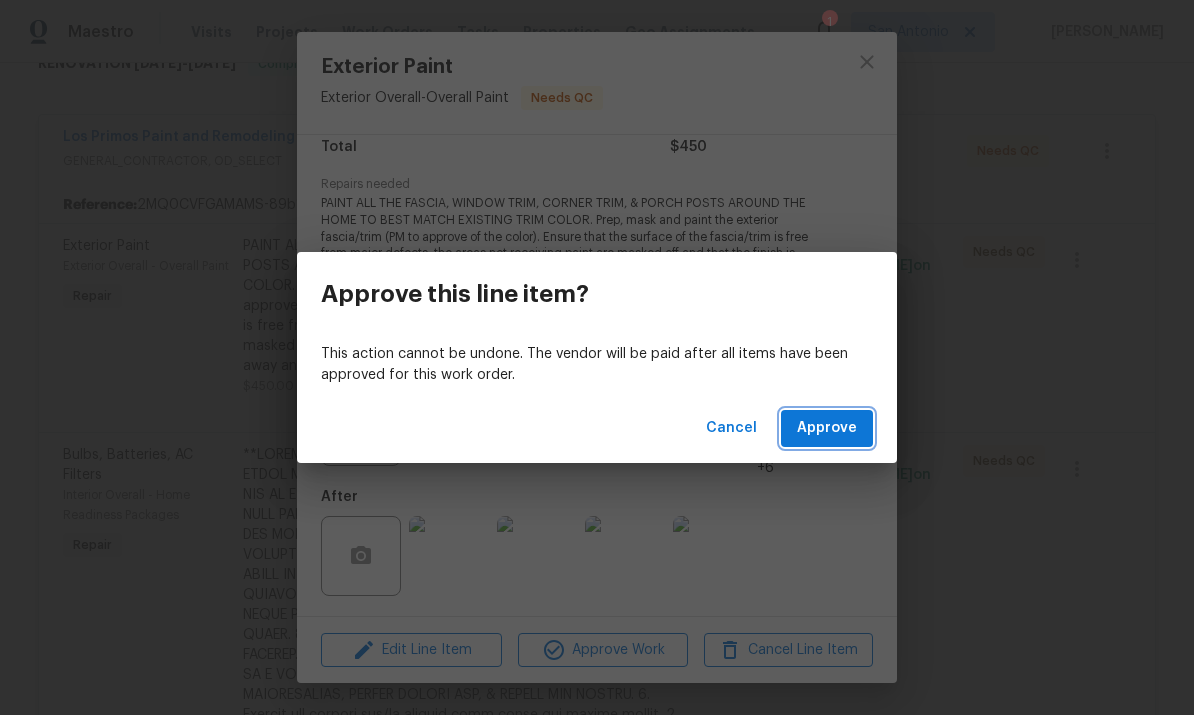 click on "Approve" at bounding box center [827, 428] 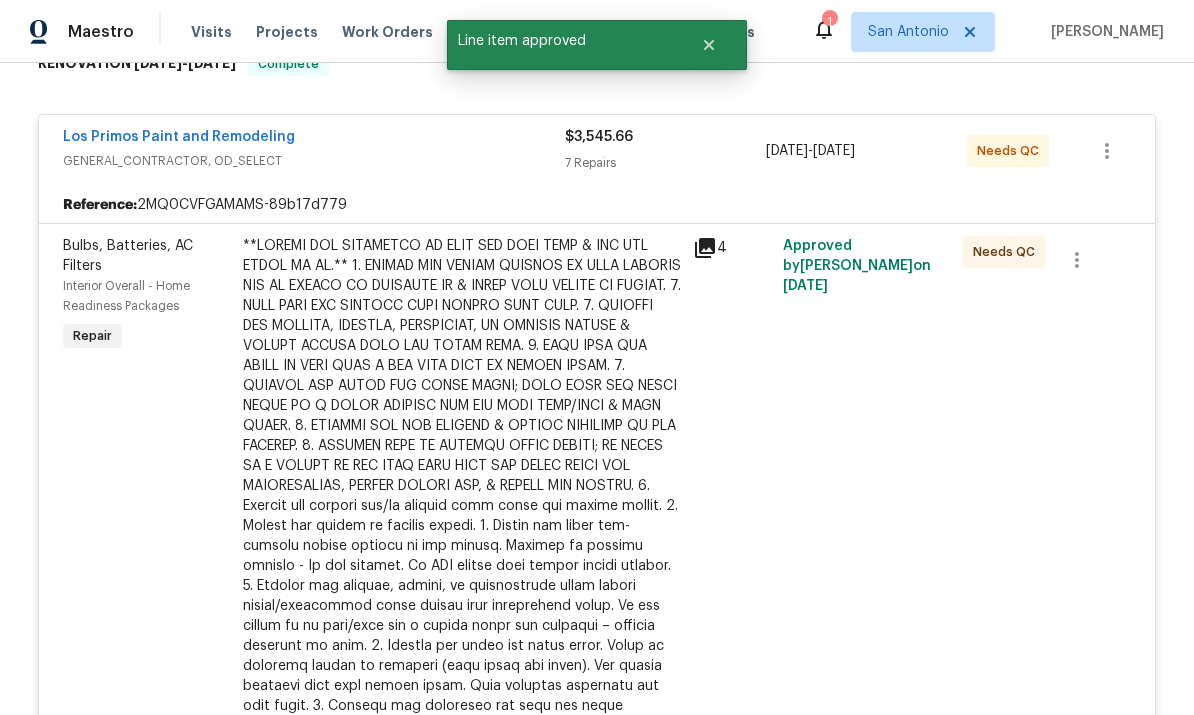 click at bounding box center (462, 516) 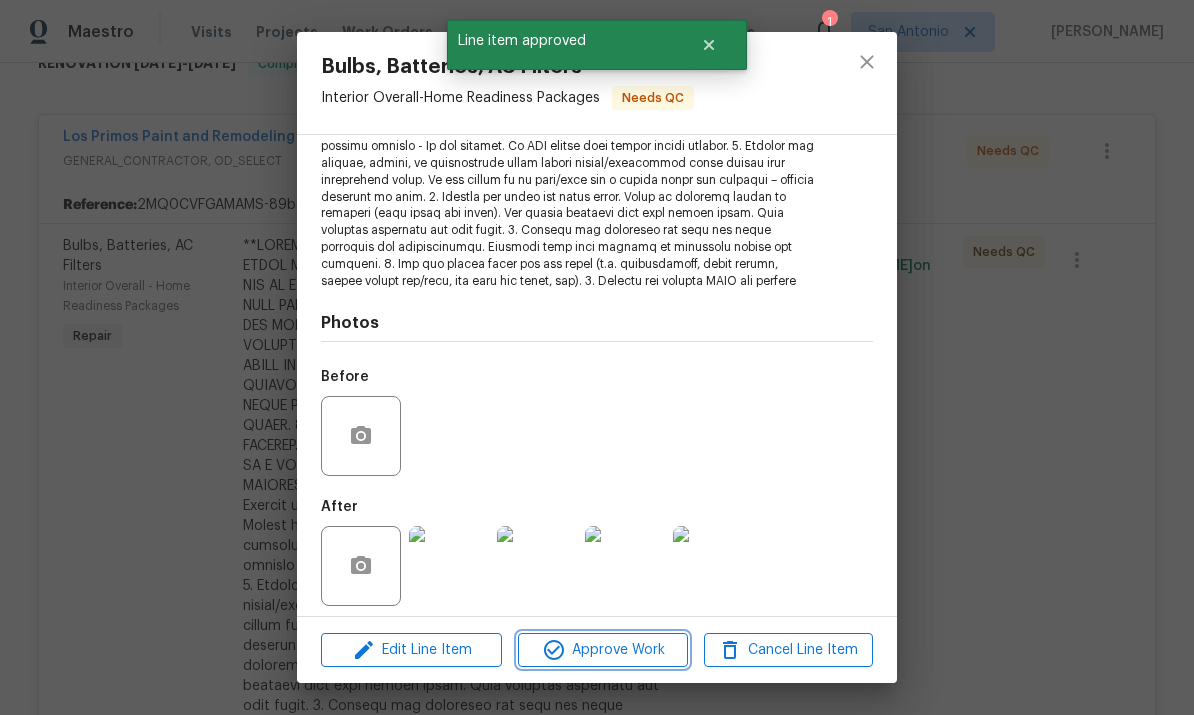 click on "Approve Work" at bounding box center [602, 650] 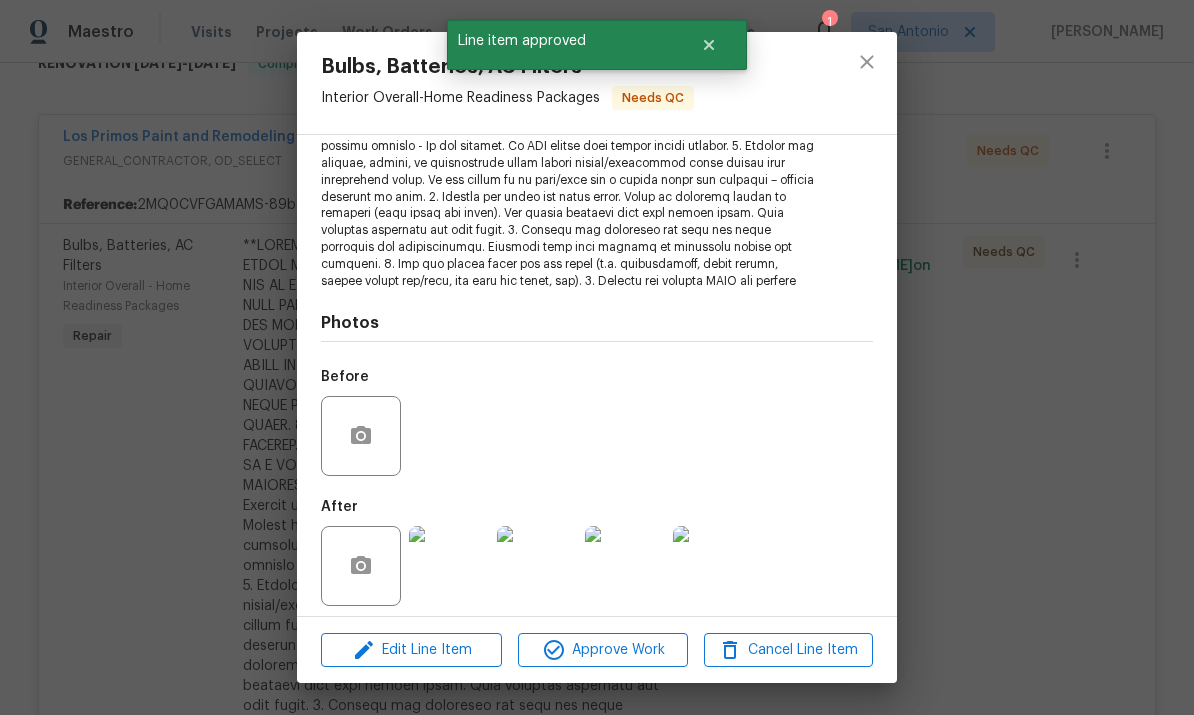 scroll, scrollTop: 430, scrollLeft: 0, axis: vertical 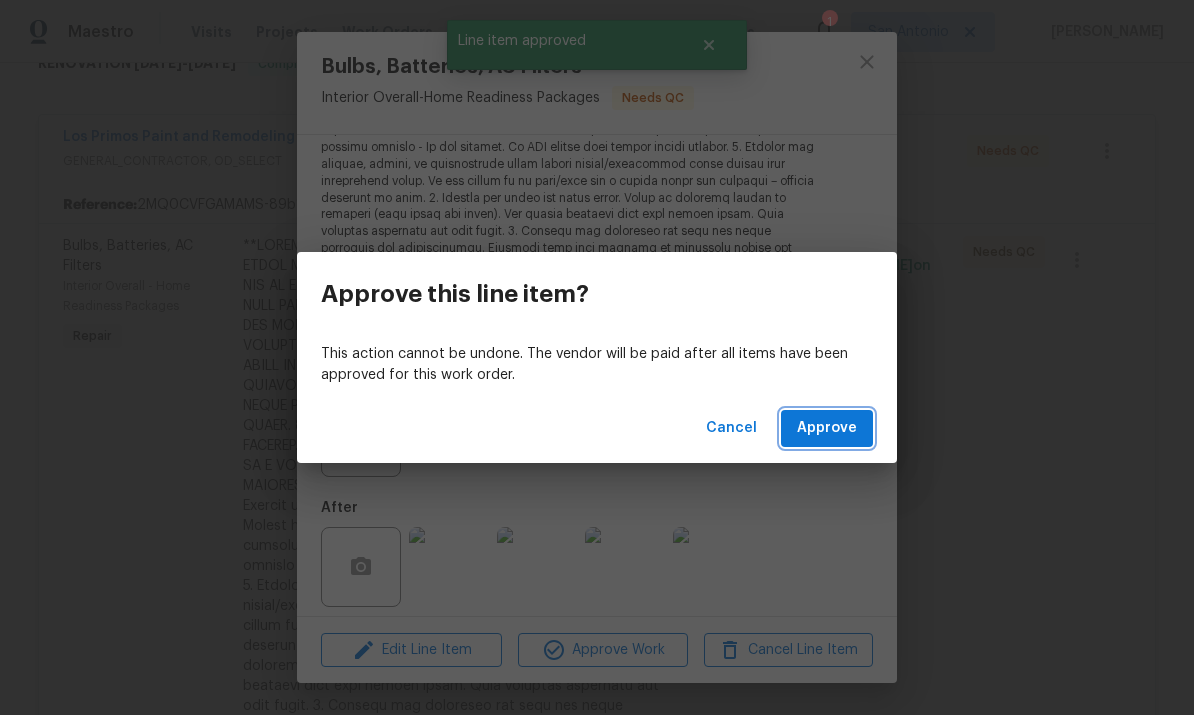 click on "Approve" at bounding box center (827, 428) 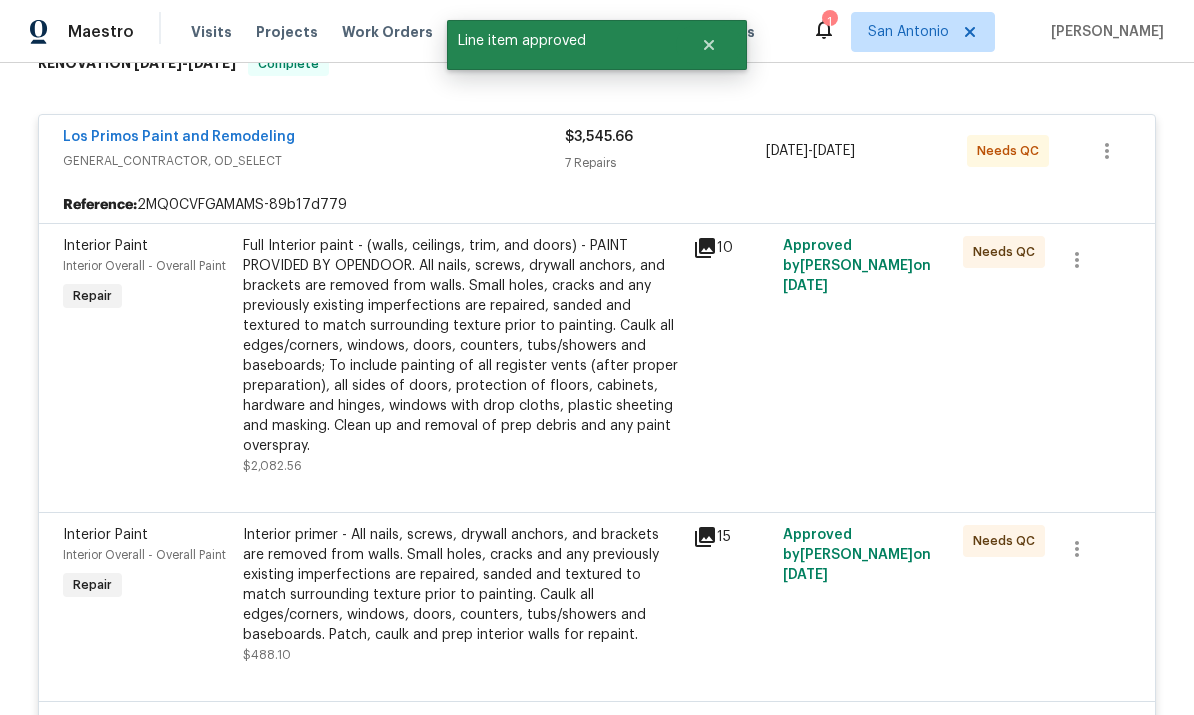 click on "Full Interior paint - (walls, ceilings, trim, and doors) - PAINT PROVIDED BY OPENDOOR. All nails, screws, drywall anchors, and brackets are removed from walls. Small holes, cracks and any previously existing imperfections are repaired, sanded and textured to match surrounding texture prior to painting. Caulk all edges/corners, windows, doors, counters, tubs/showers and baseboards; To include painting of all register vents (after proper preparation), all sides of doors, protection of floors, cabinets, hardware and hinges, windows with drop cloths, plastic sheeting and masking. Clean up and removal of prep debris and any paint overspray." at bounding box center (462, 346) 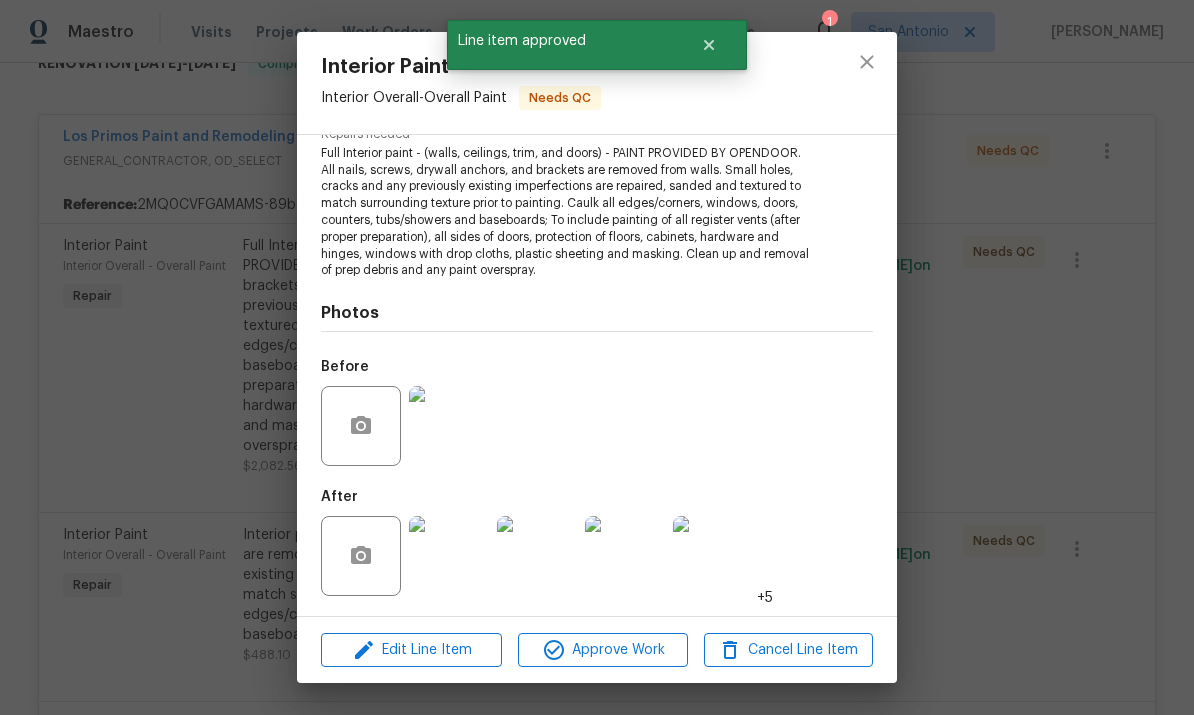 scroll, scrollTop: 222, scrollLeft: 0, axis: vertical 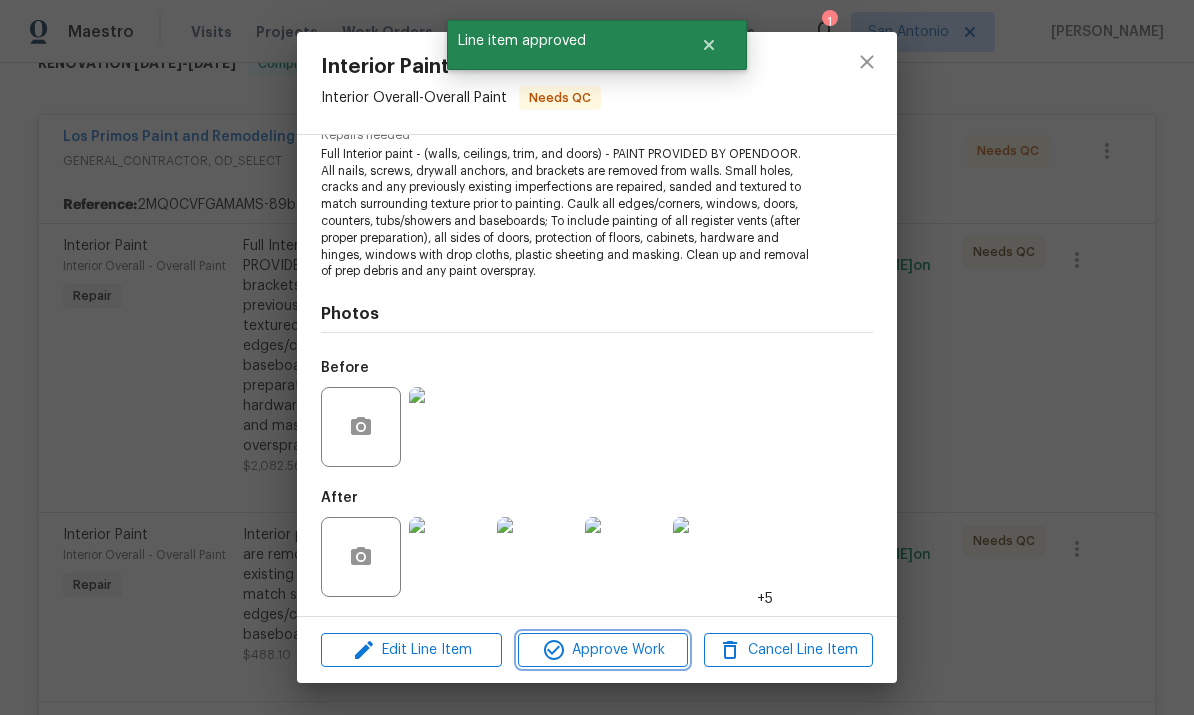 click on "Approve Work" at bounding box center (602, 650) 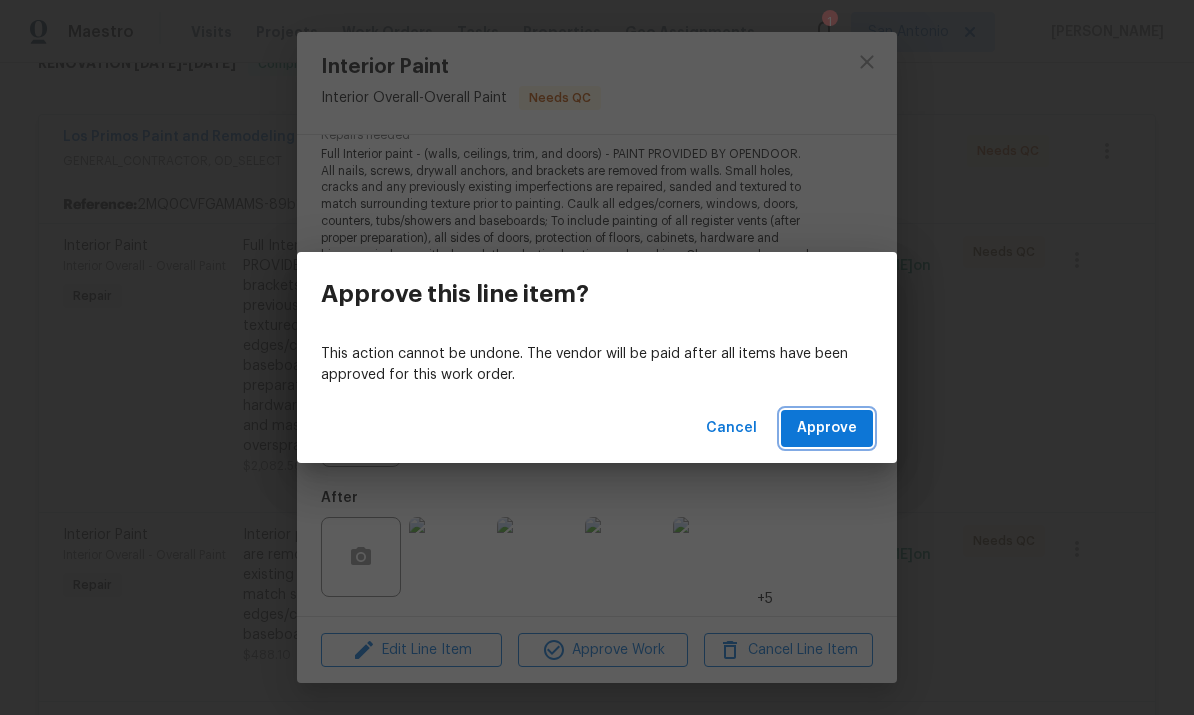 click on "Approve" at bounding box center [827, 428] 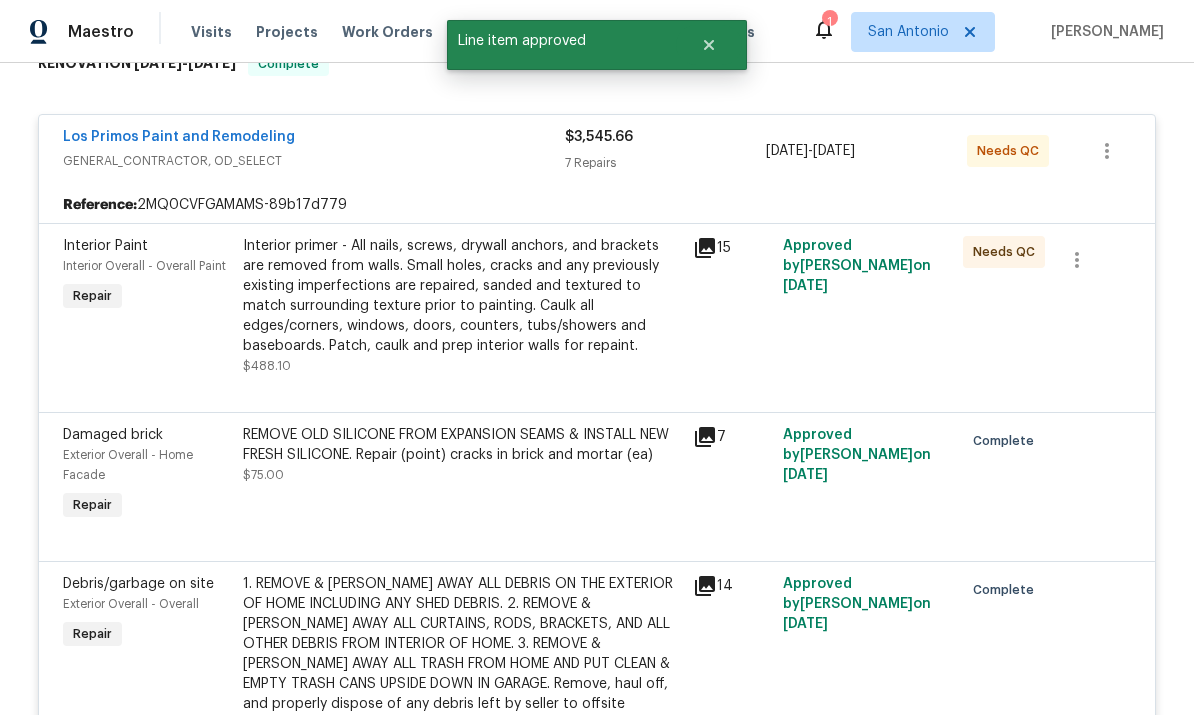 click on "Interior primer - All nails, screws, drywall anchors, and brackets are removed from walls. Small holes, cracks and any previously existing imperfections are repaired, sanded and textured to match surrounding texture prior to painting. Caulk all edges/corners, windows, doors, counters, tubs/showers and baseboards. Patch, caulk and prep interior walls for repaint." at bounding box center (462, 296) 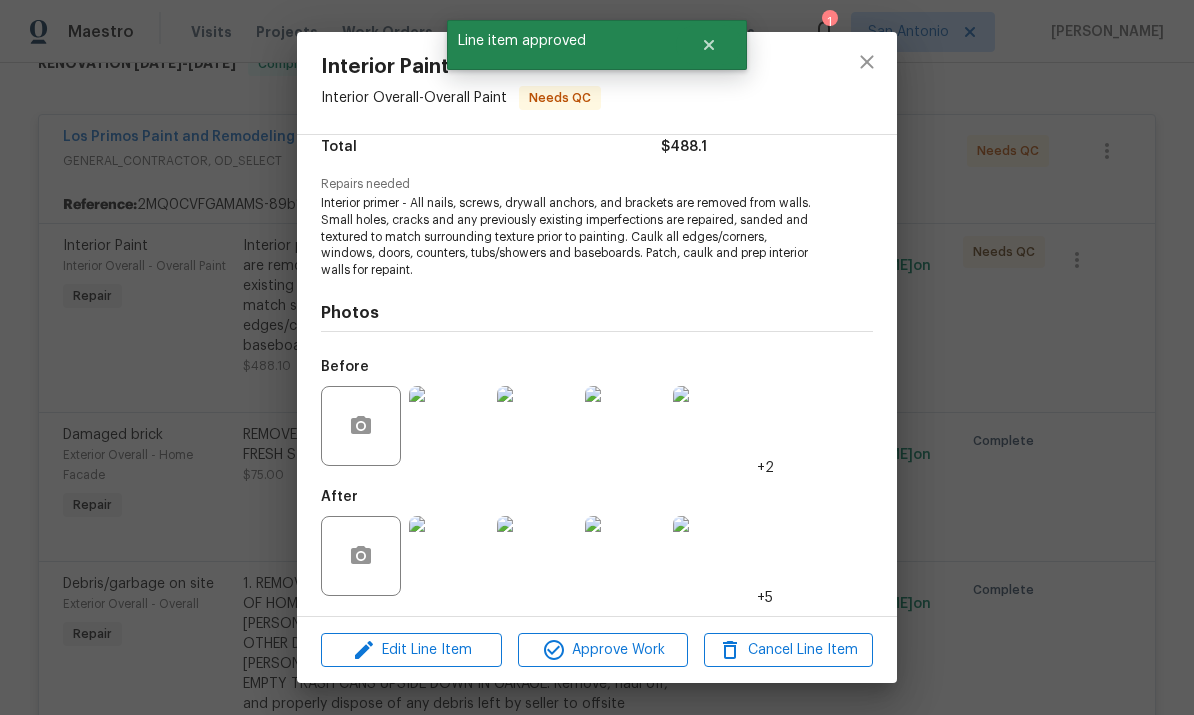 scroll, scrollTop: 174, scrollLeft: 0, axis: vertical 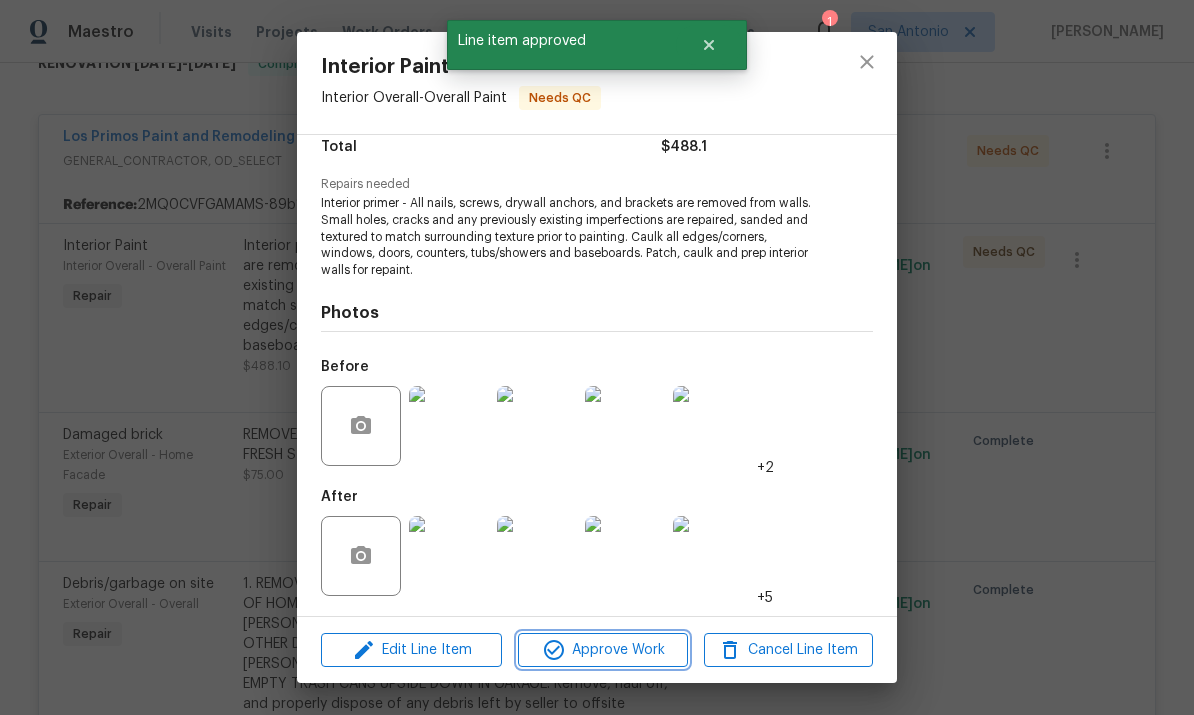 click on "Approve Work" at bounding box center (602, 650) 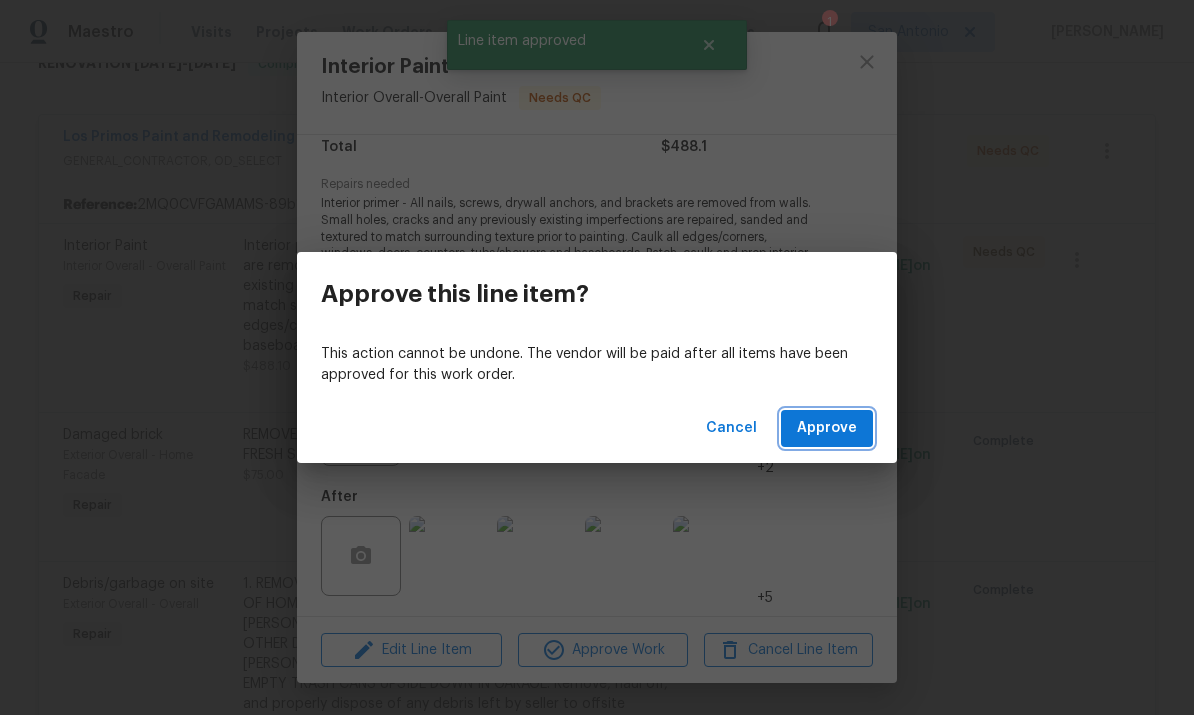 click on "Approve" at bounding box center [827, 428] 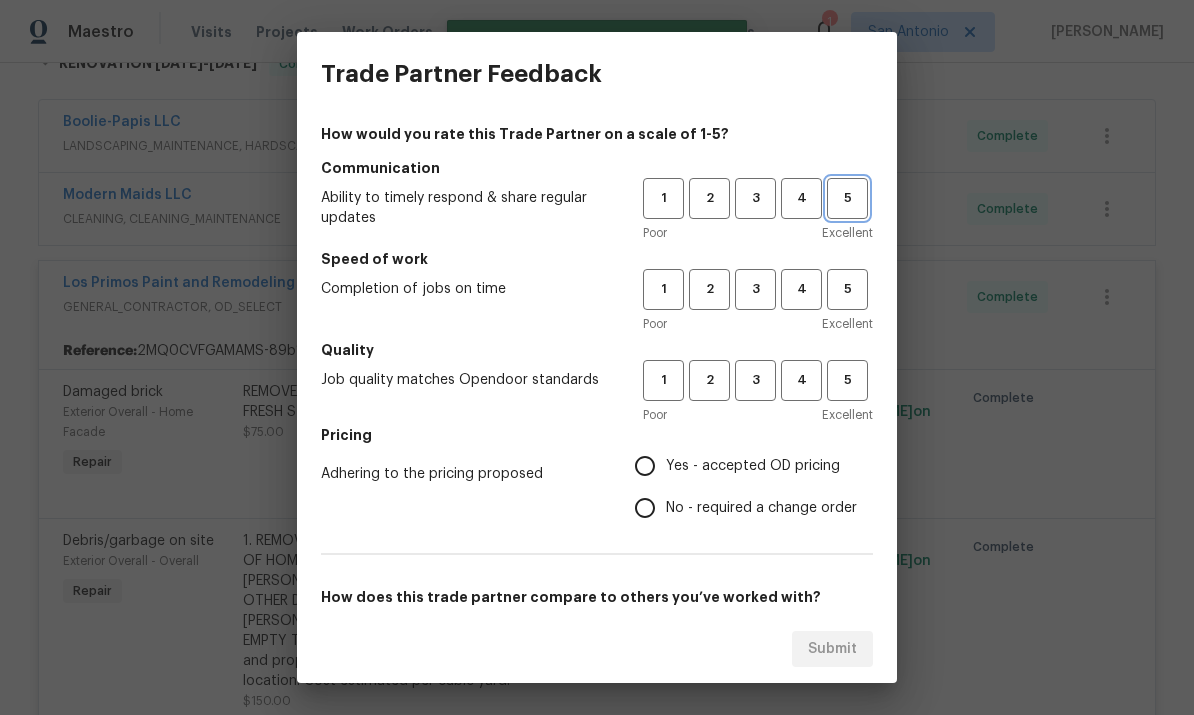 click on "5" at bounding box center (847, 198) 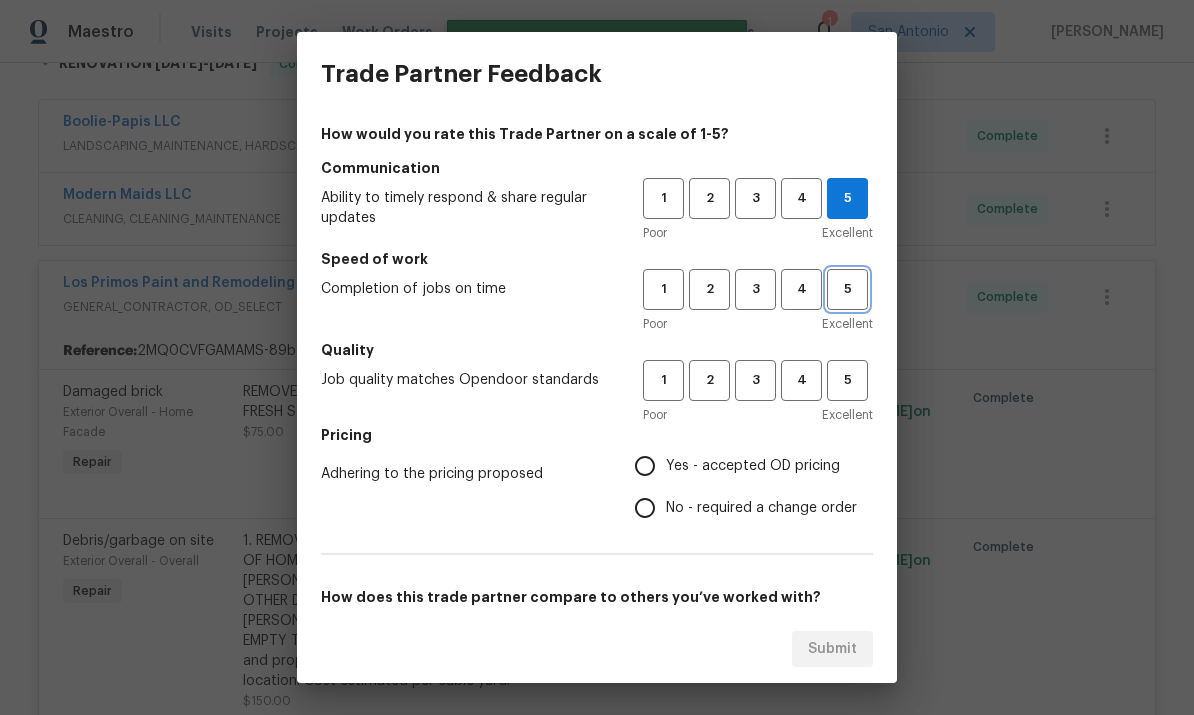 click on "5" at bounding box center (847, 289) 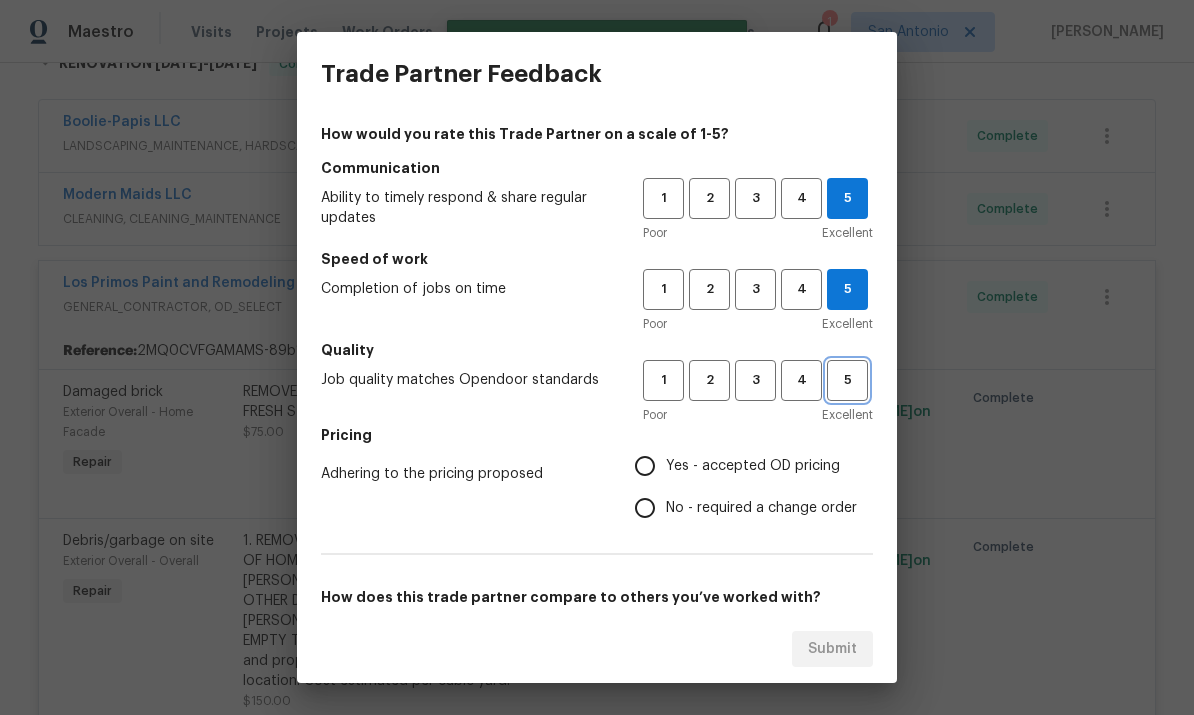 click on "5" at bounding box center (847, 380) 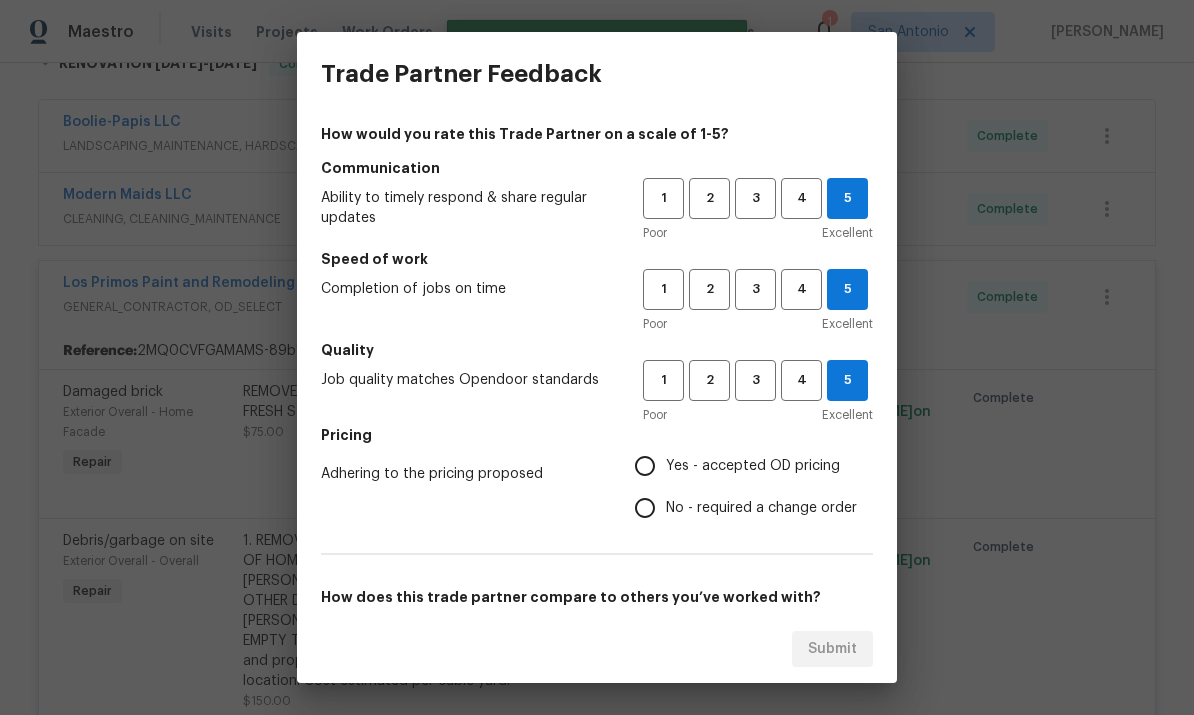 click on "Yes - accepted OD pricing" at bounding box center [645, 466] 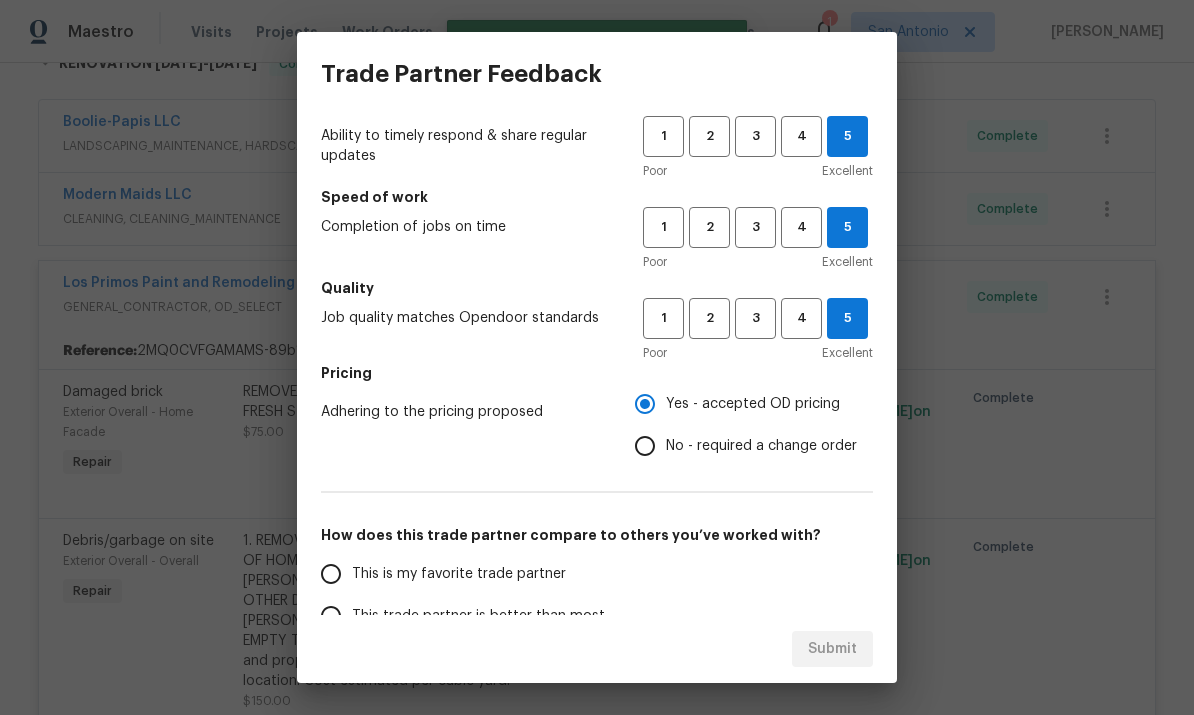 scroll, scrollTop: 71, scrollLeft: 0, axis: vertical 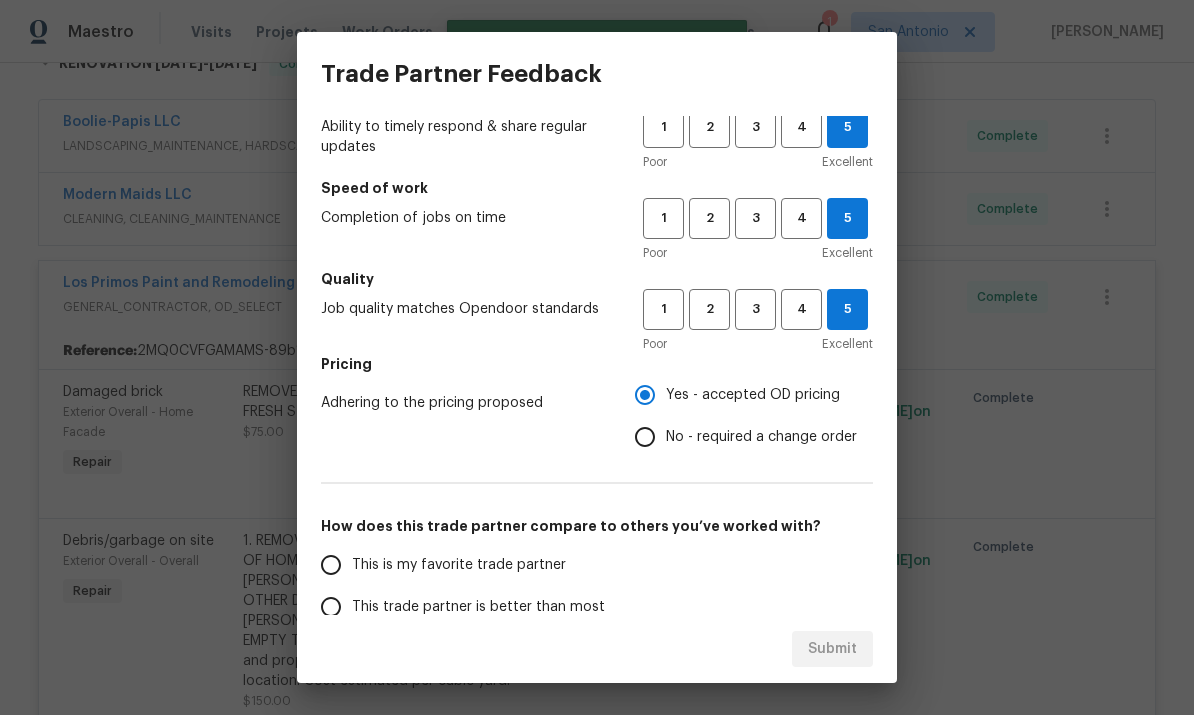 click on "This is my favorite trade partner" at bounding box center (331, 565) 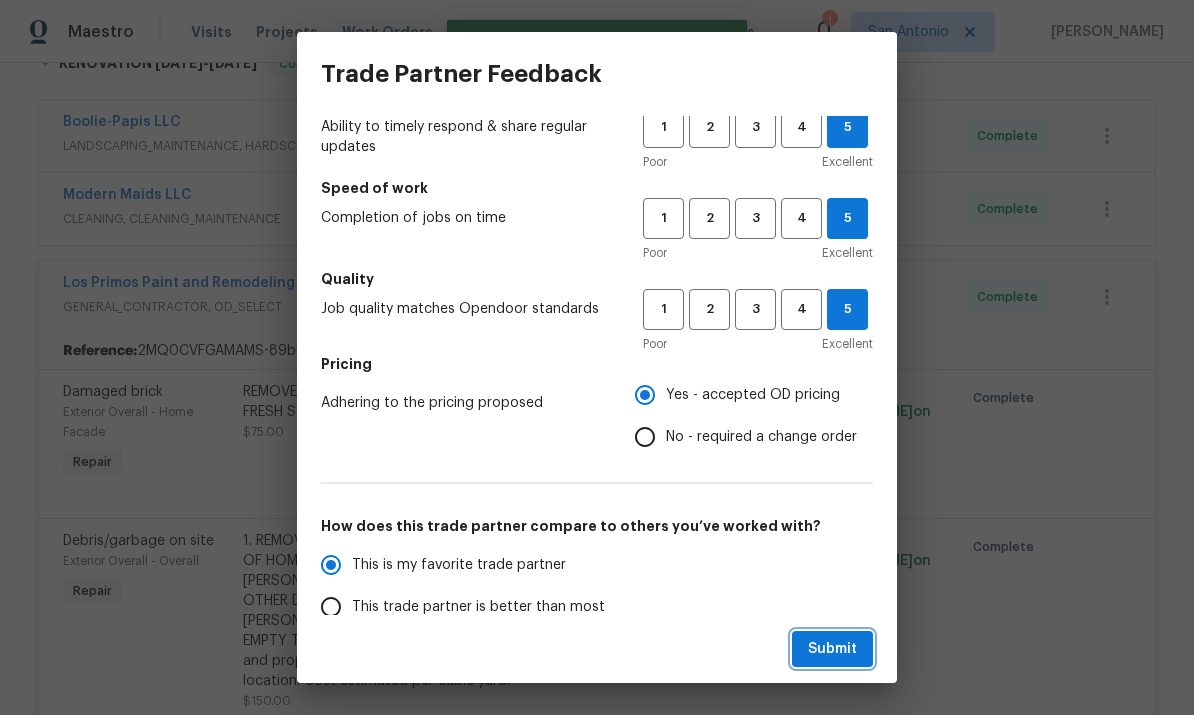 click on "Submit" at bounding box center [832, 649] 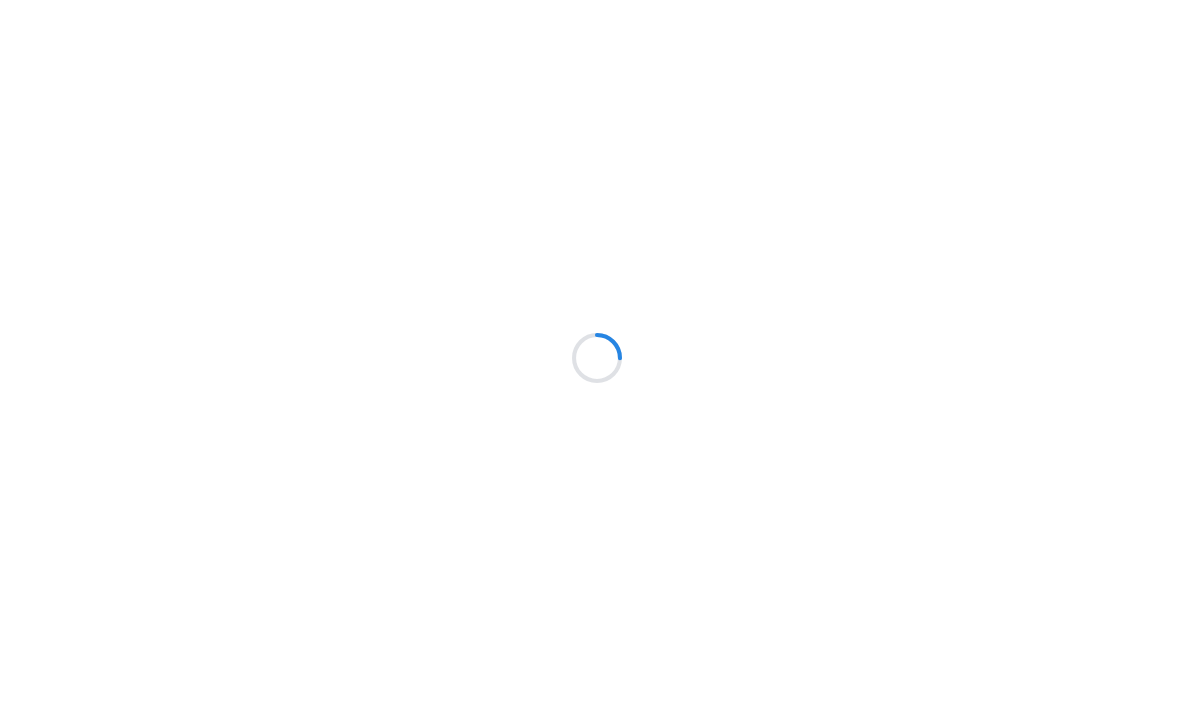 scroll, scrollTop: 0, scrollLeft: 0, axis: both 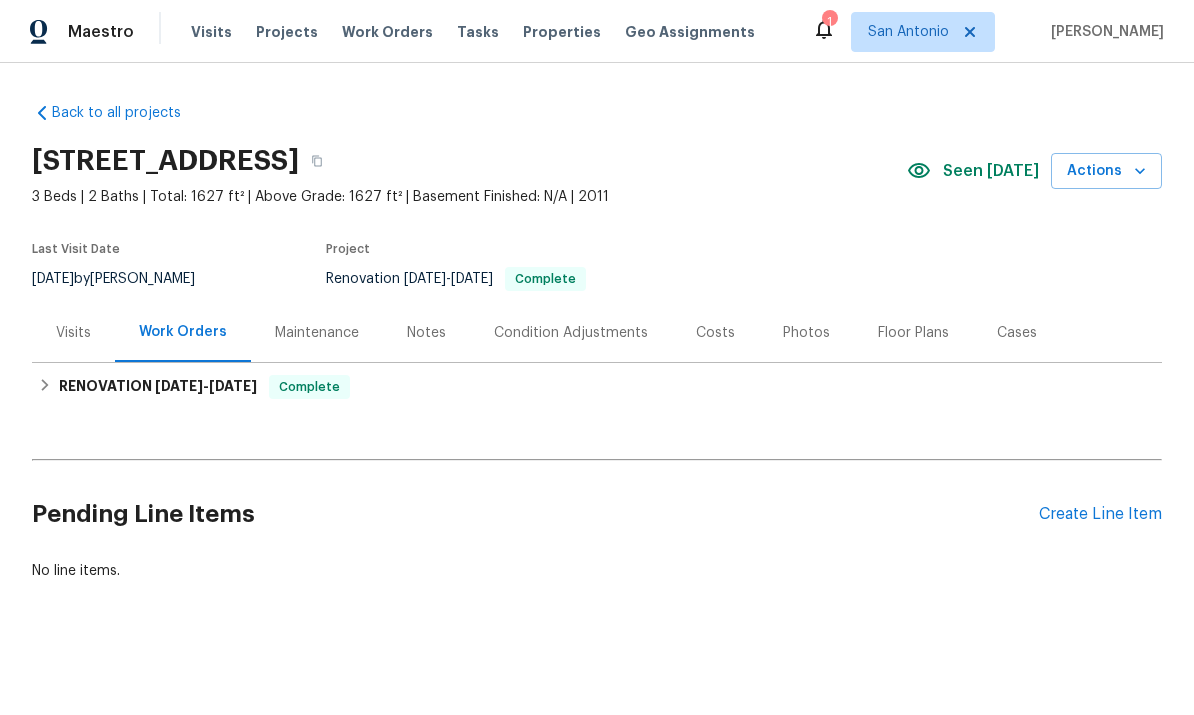 click on "Costs" at bounding box center (715, 333) 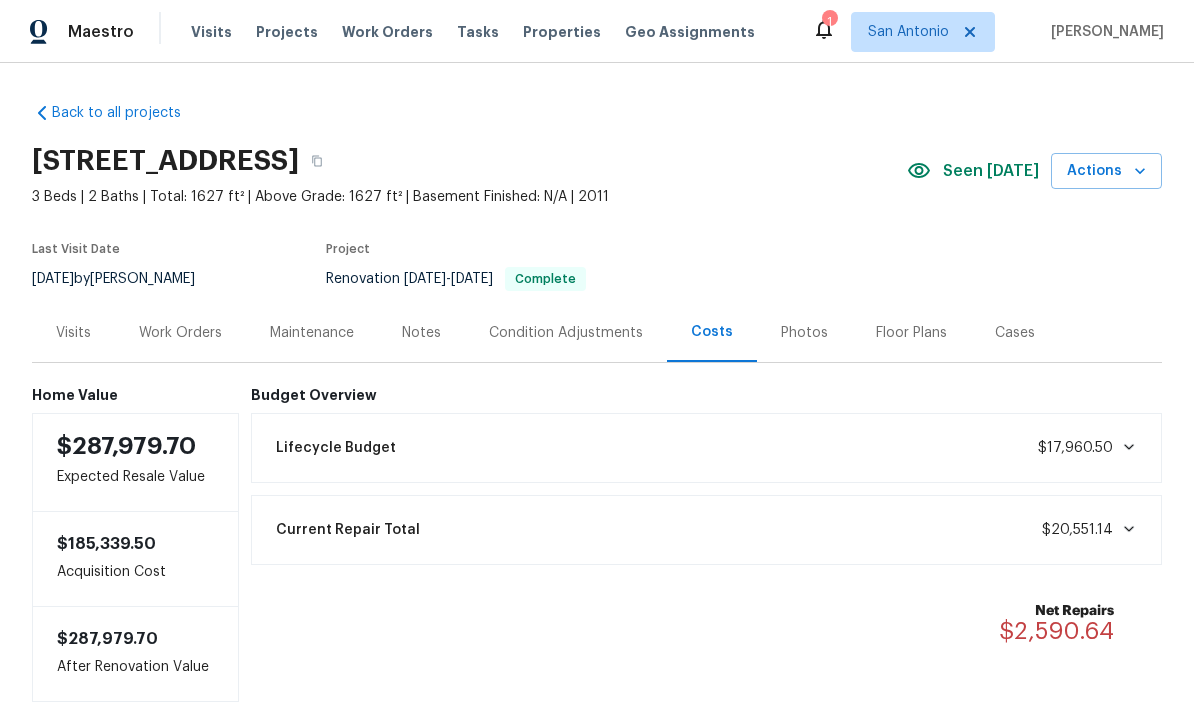 click on "Photos" at bounding box center [804, 333] 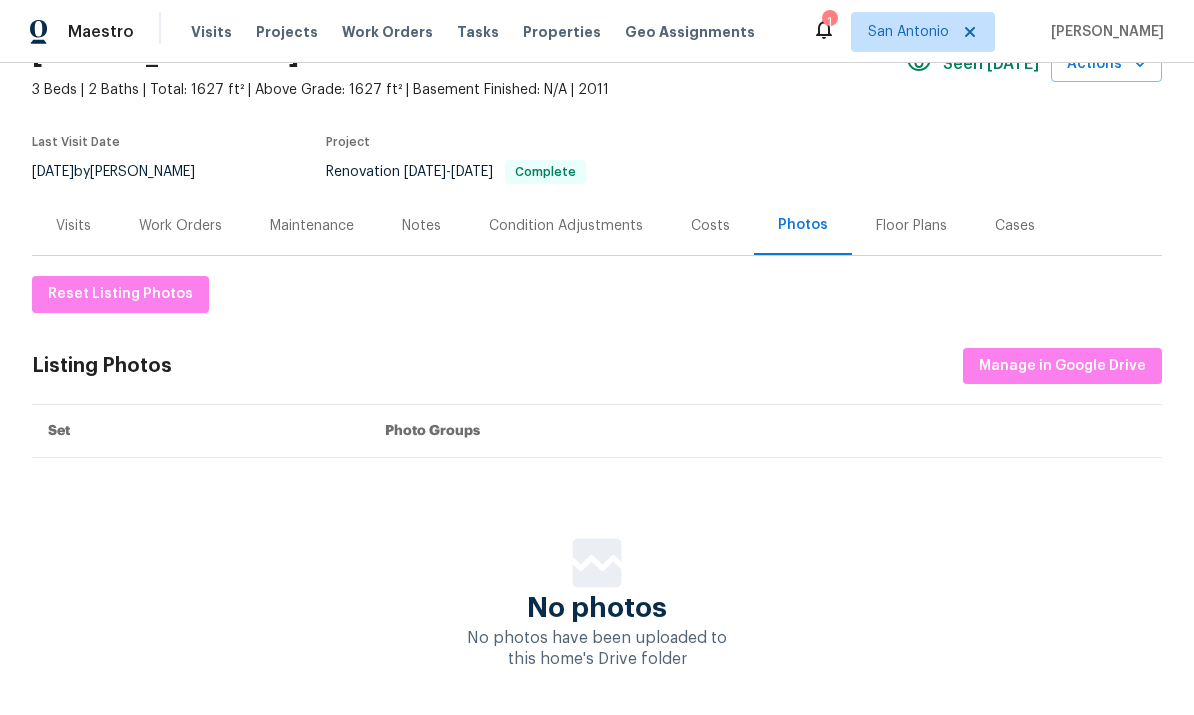 scroll, scrollTop: 106, scrollLeft: 0, axis: vertical 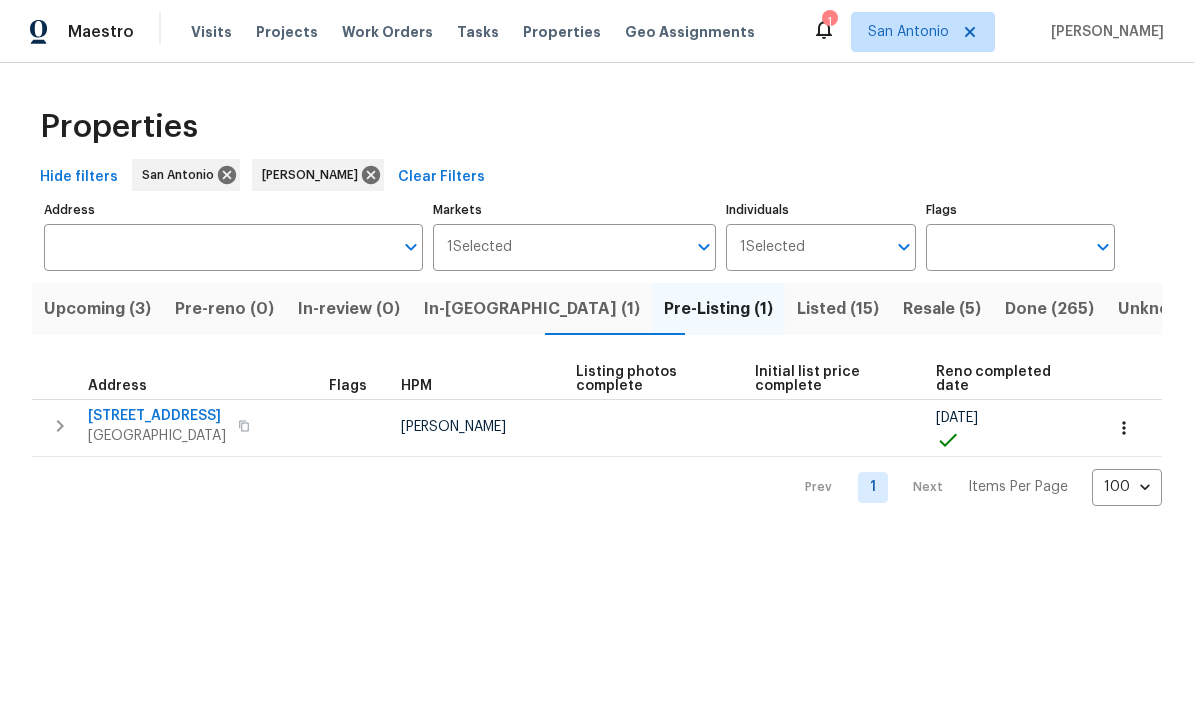 click on "In-reno (1)" at bounding box center [532, 309] 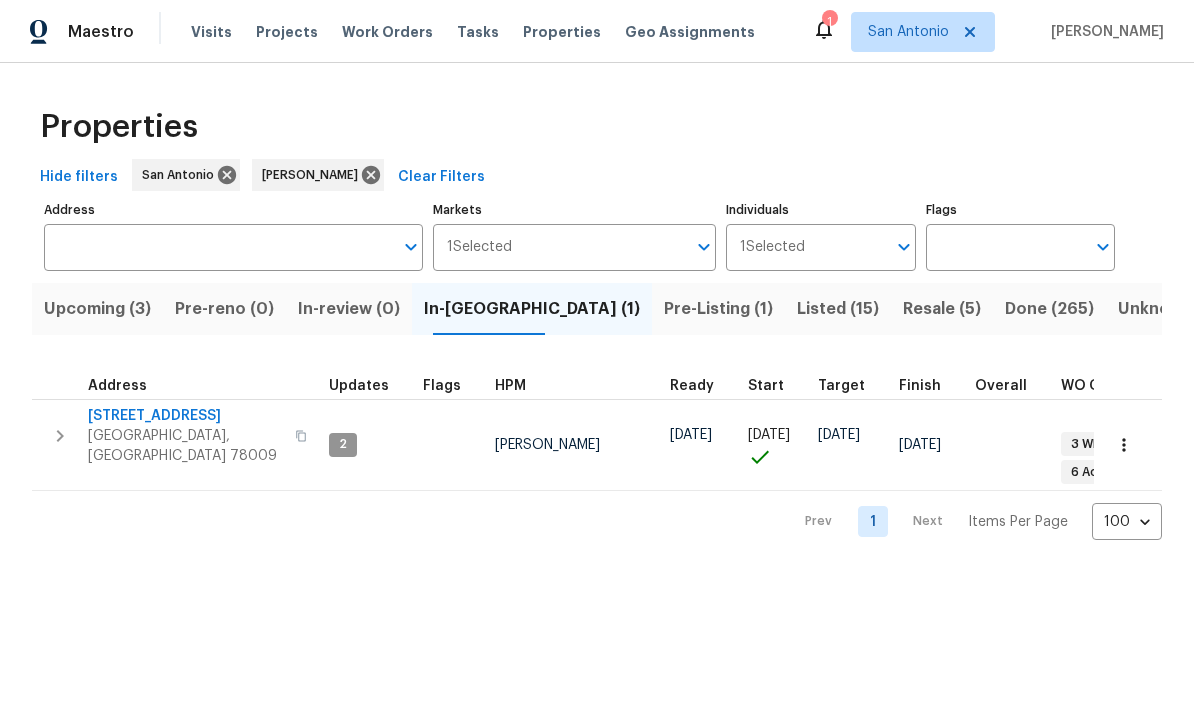click on "2203 Geneva St" at bounding box center (185, 416) 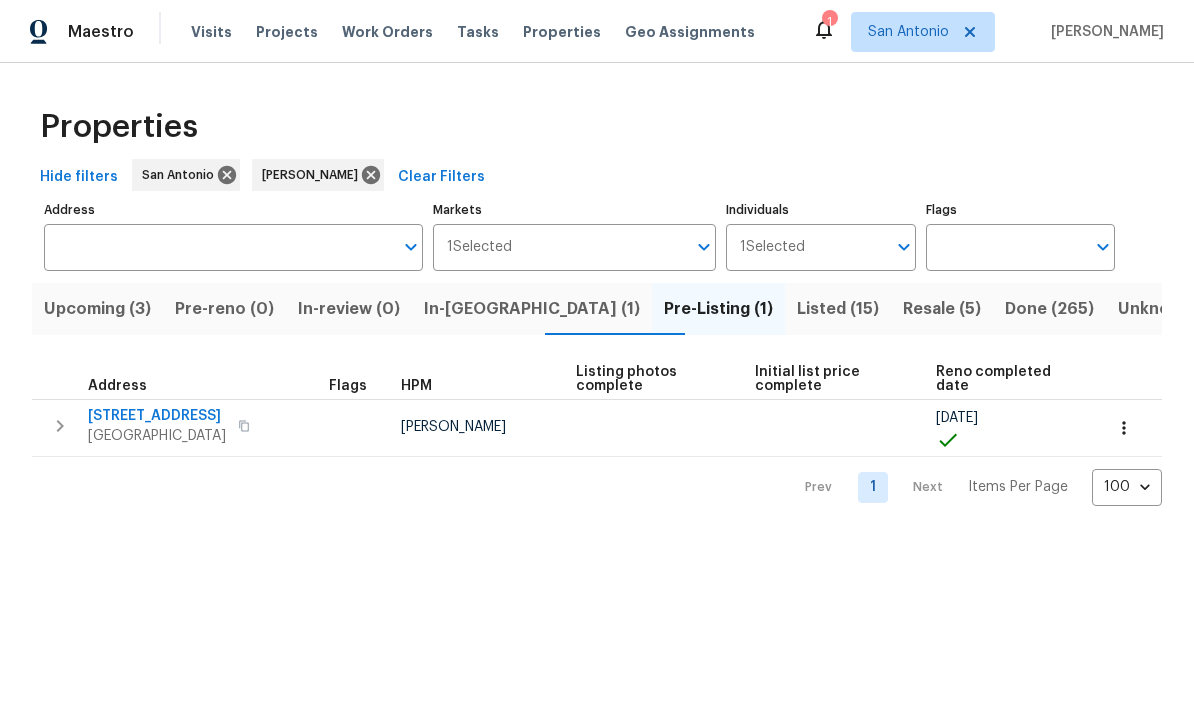 click on "8102 Grissom Cir" at bounding box center [157, 416] 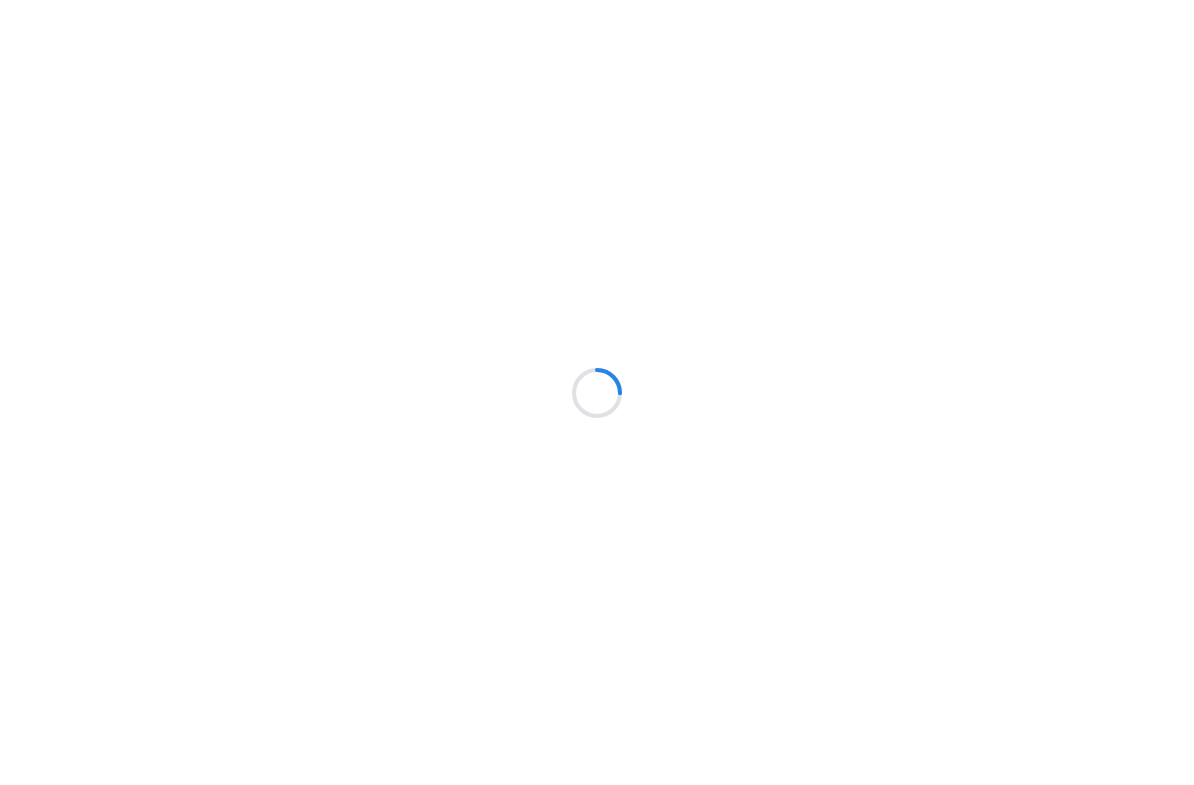 scroll, scrollTop: 0, scrollLeft: 0, axis: both 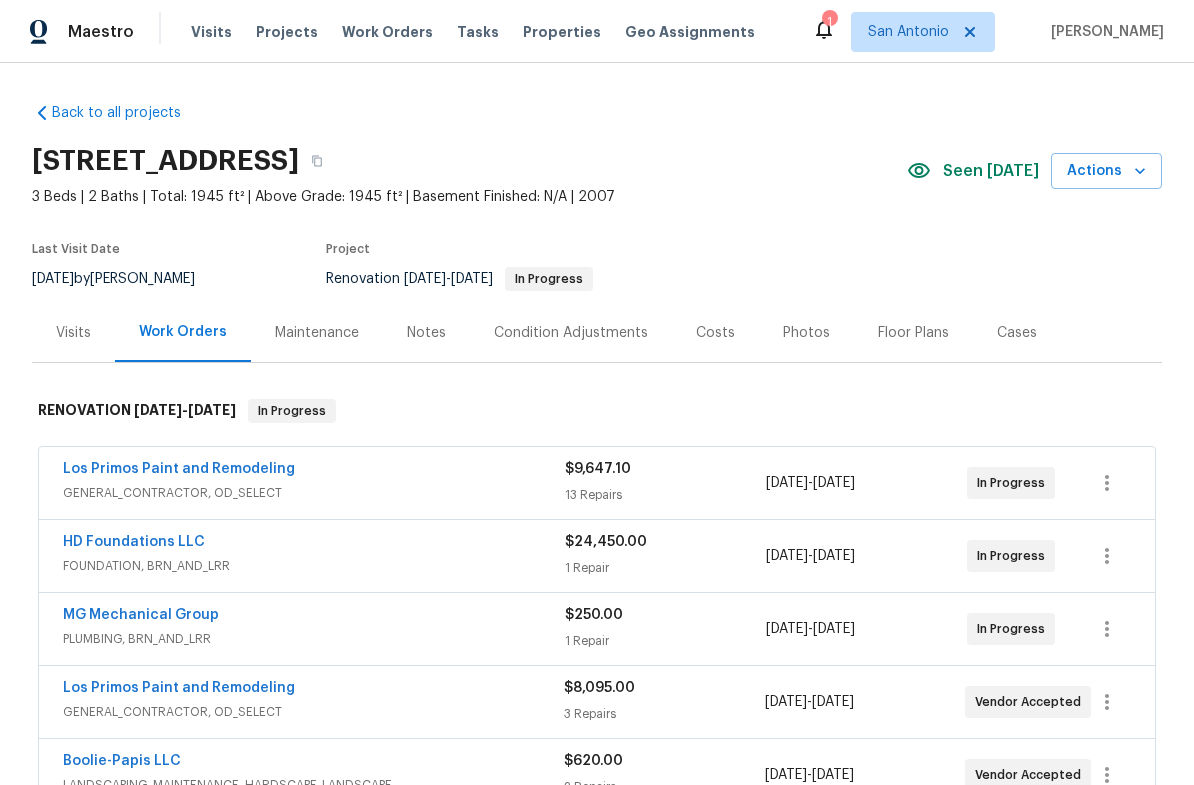 click on "Visits" at bounding box center [73, 333] 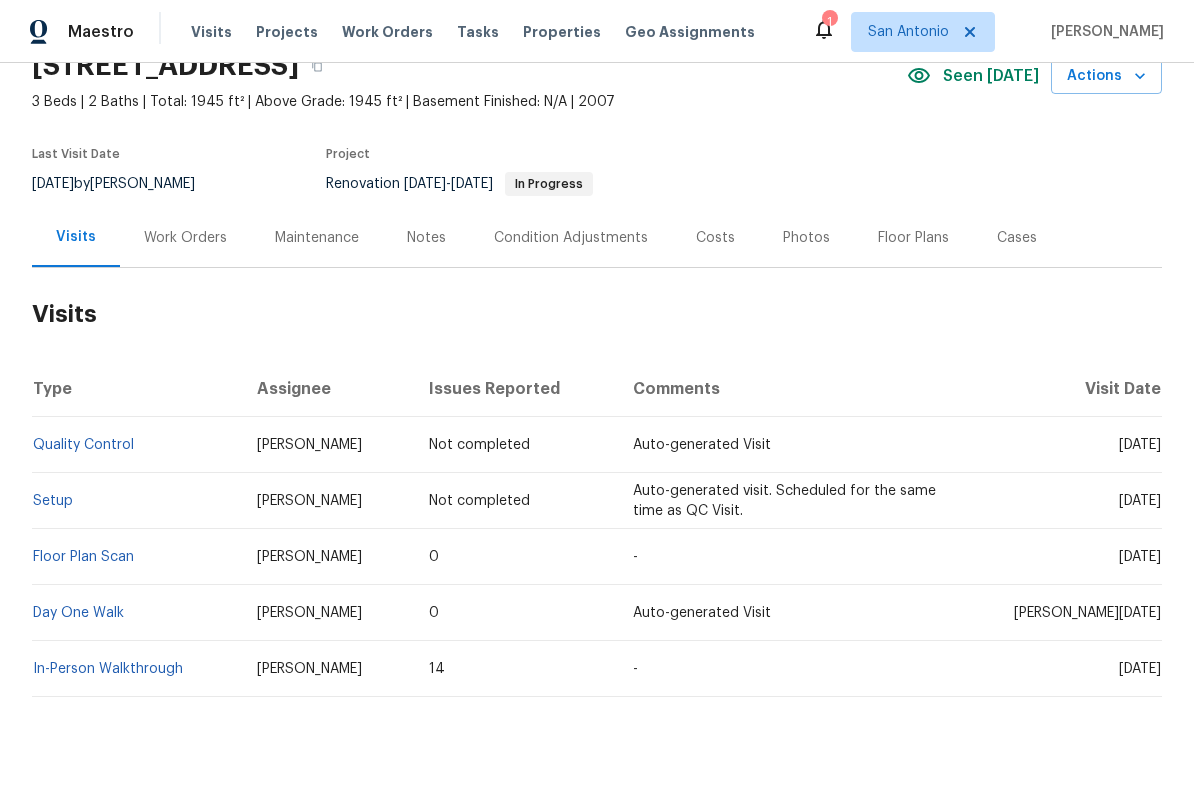 scroll, scrollTop: 94, scrollLeft: 0, axis: vertical 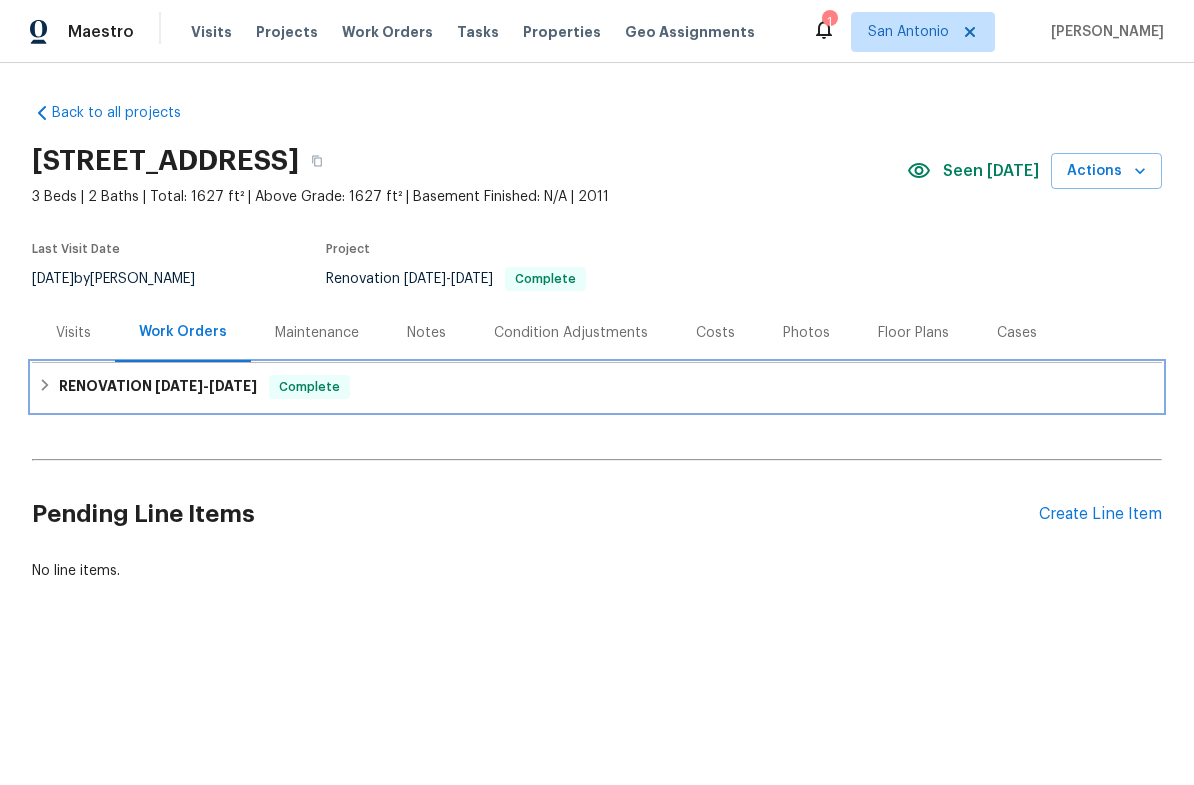 click on "Complete" at bounding box center (309, 387) 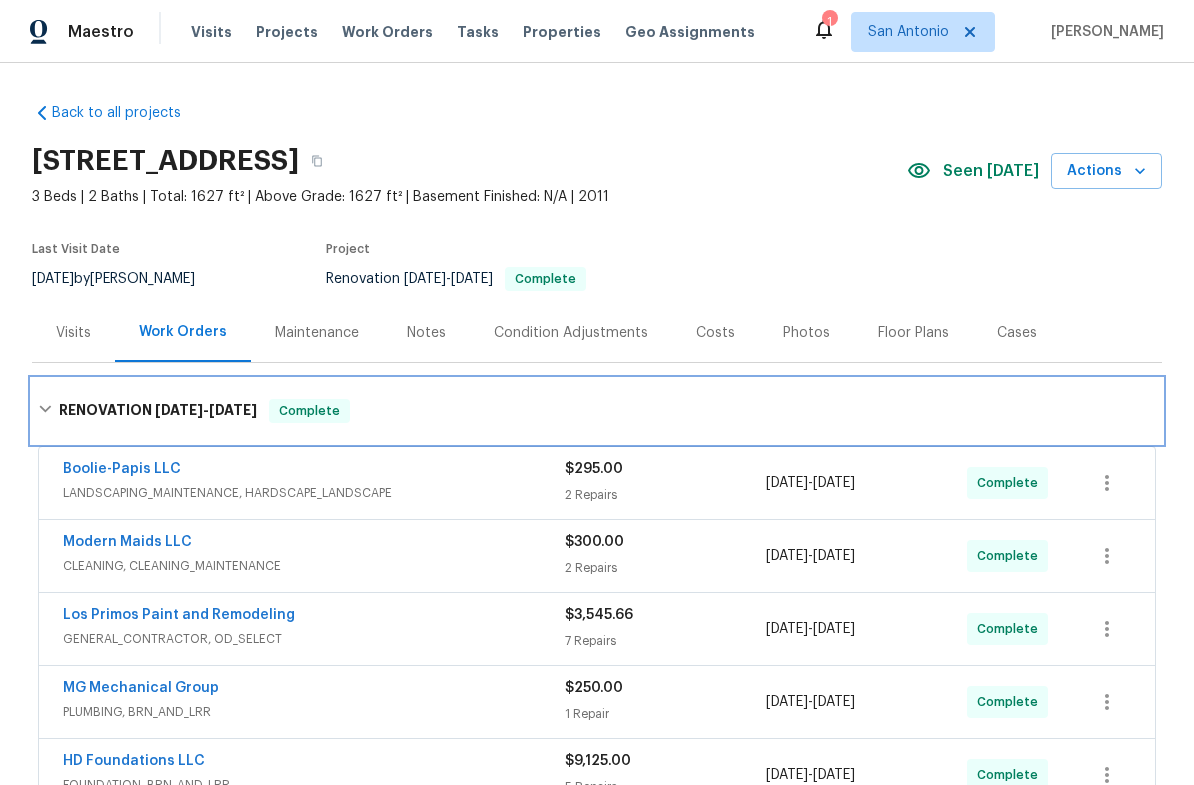 scroll, scrollTop: 0, scrollLeft: 0, axis: both 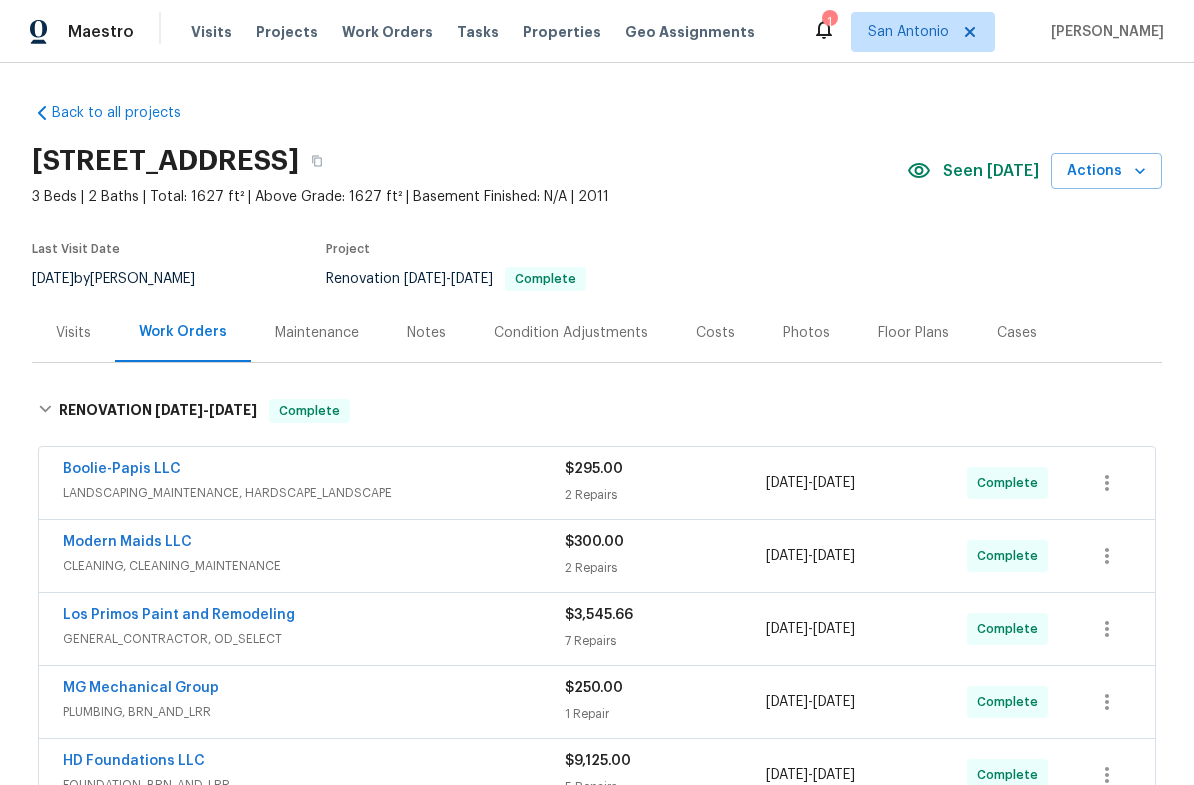 click on "Photos" at bounding box center (806, 333) 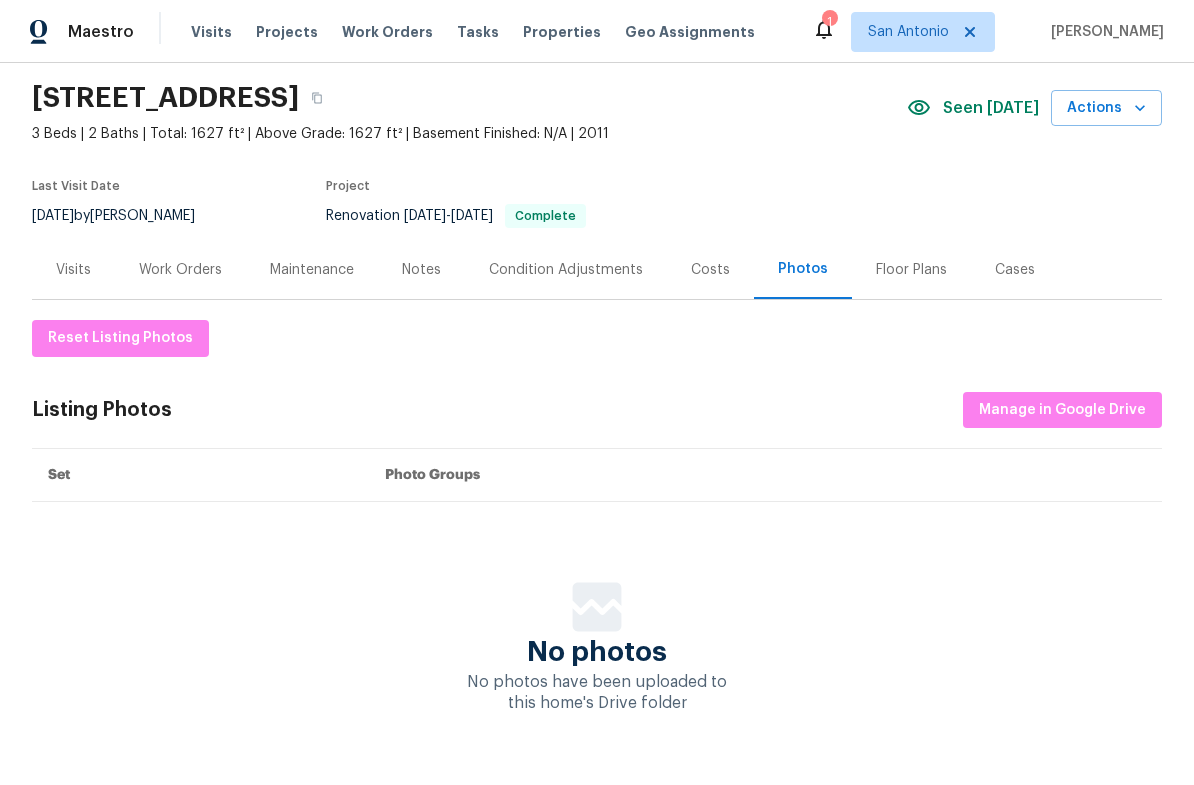 scroll, scrollTop: 62, scrollLeft: 0, axis: vertical 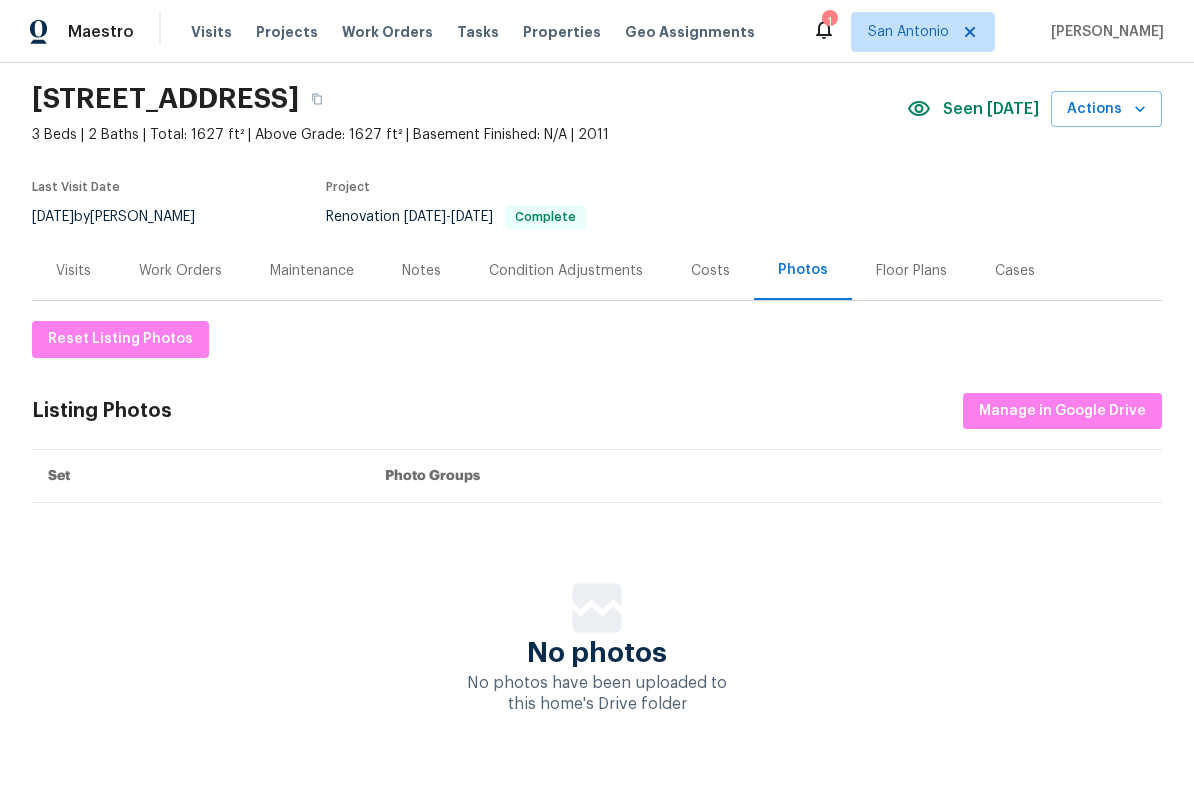 click on "Floor Plans" at bounding box center (911, 271) 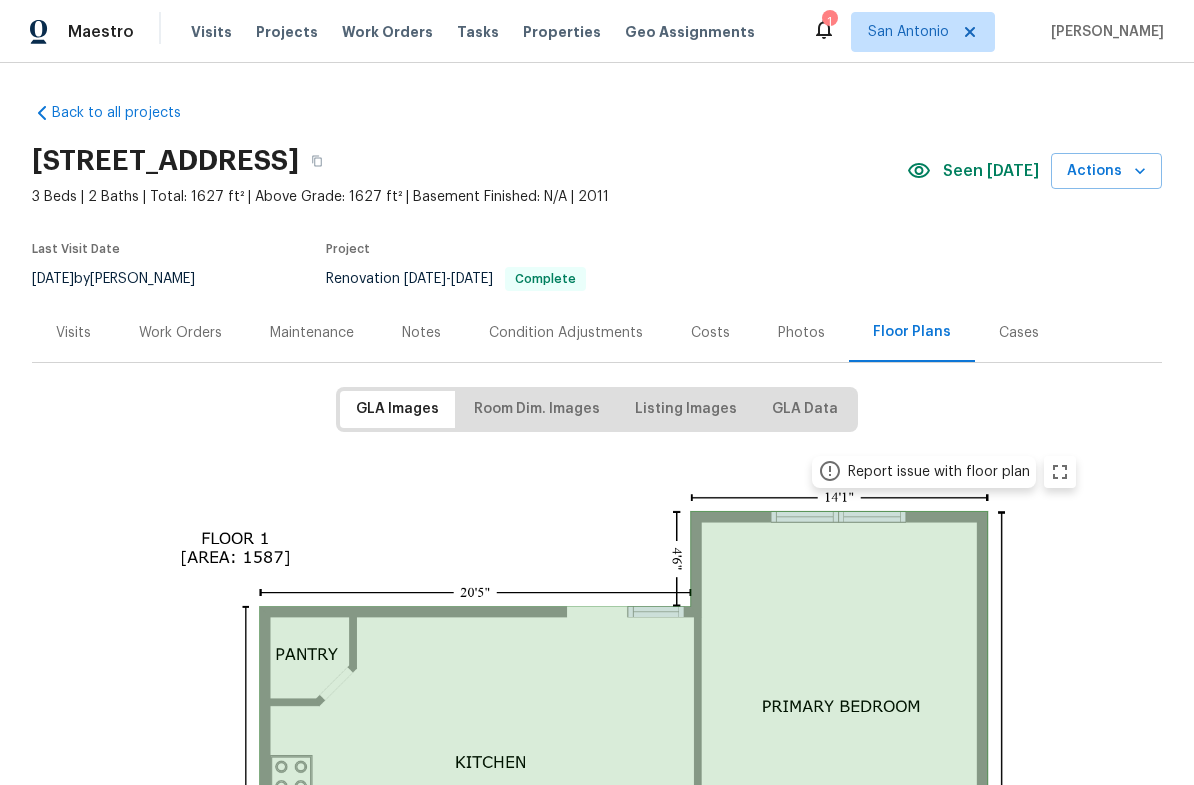 click on "Costs" at bounding box center (710, 333) 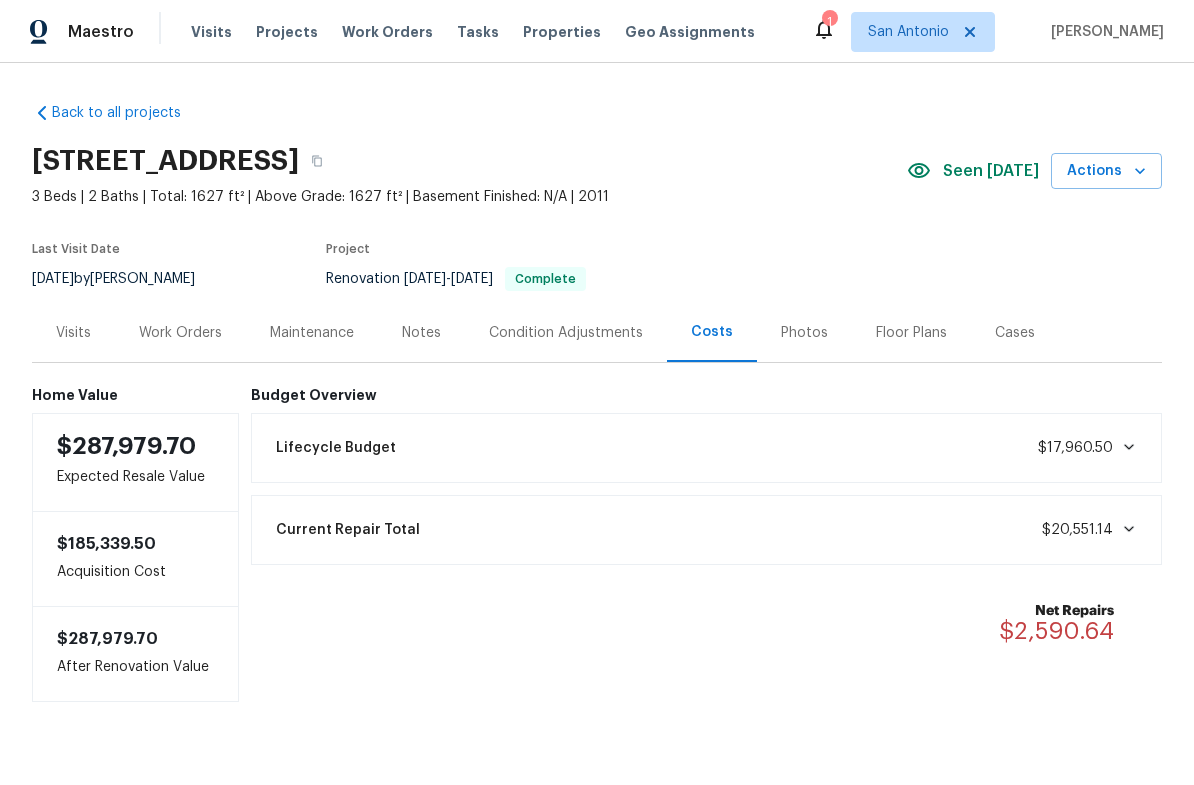 click on "Notes" at bounding box center [421, 333] 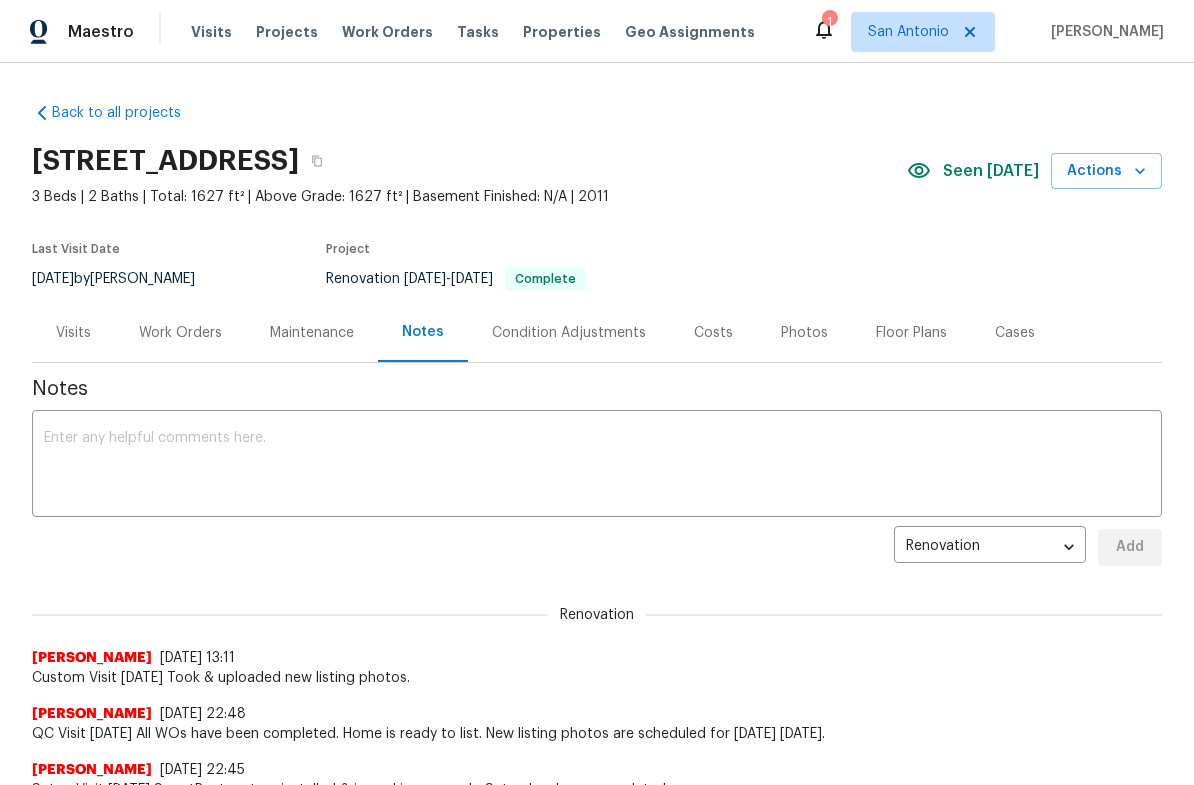 scroll, scrollTop: 0, scrollLeft: 0, axis: both 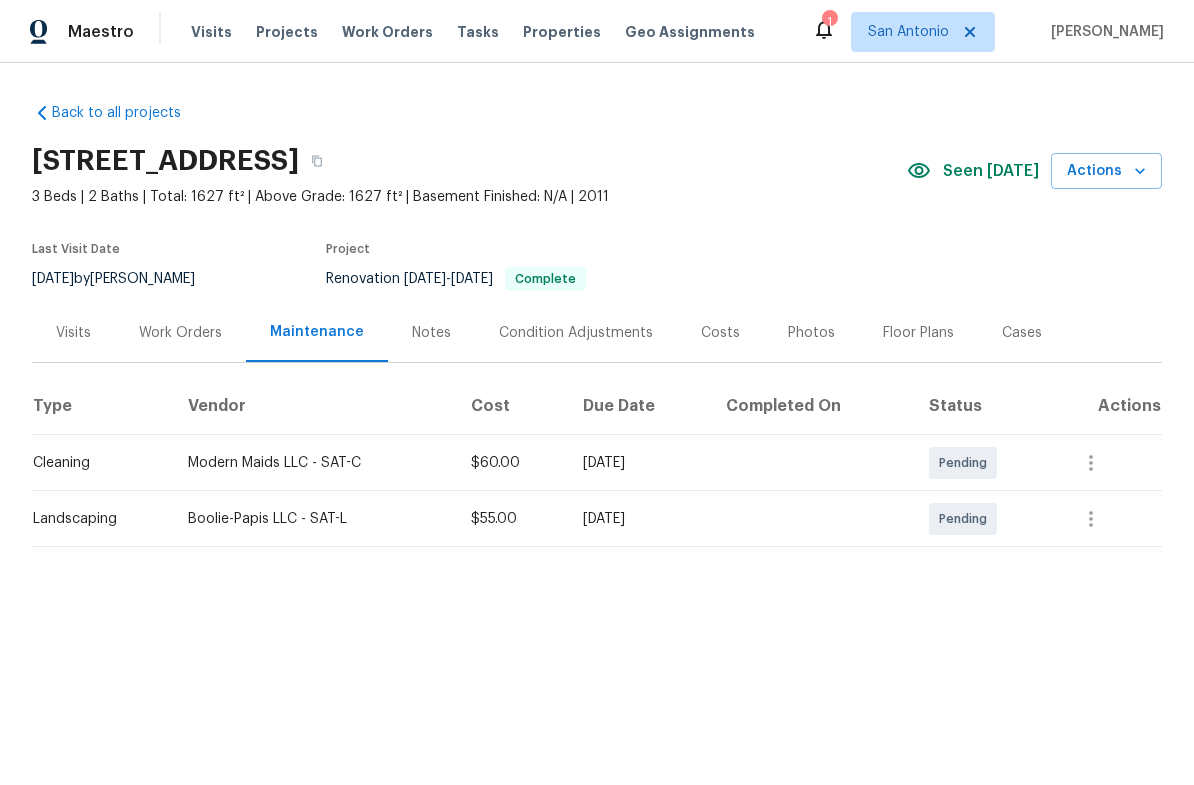 click on "Work Orders" at bounding box center (180, 333) 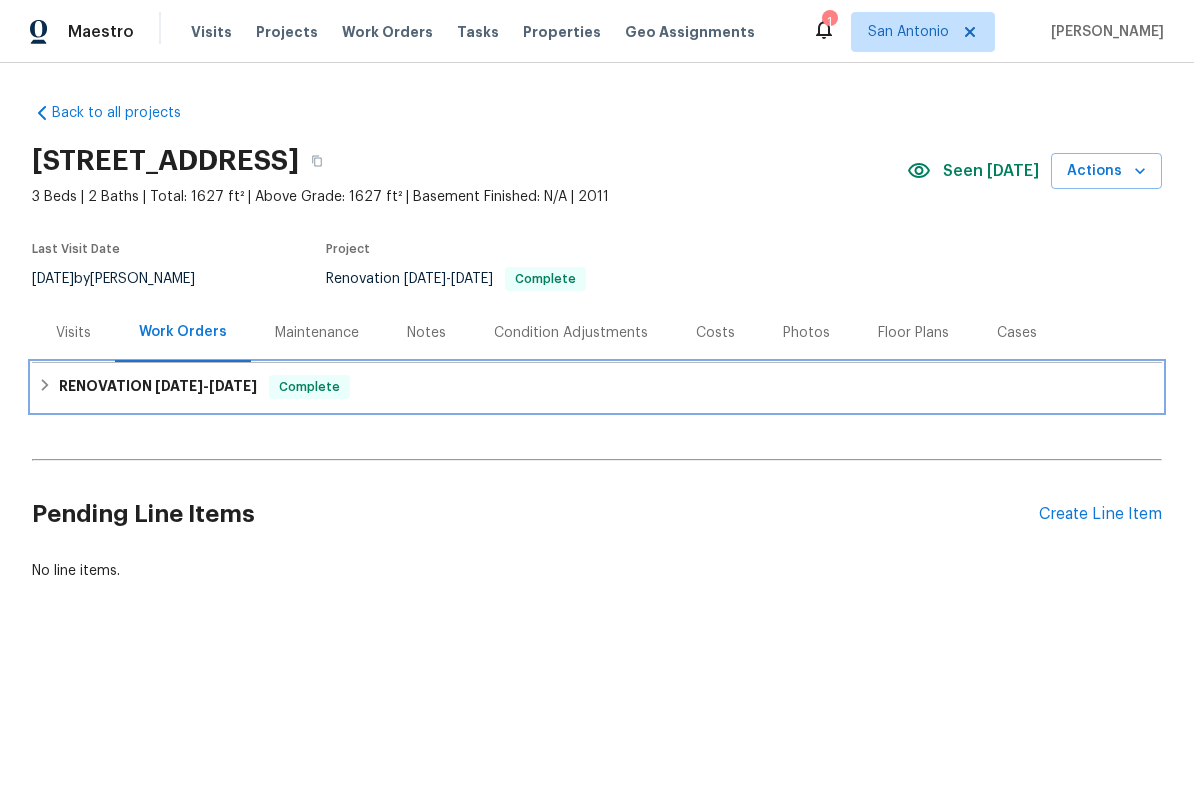click on "Complete" at bounding box center [309, 387] 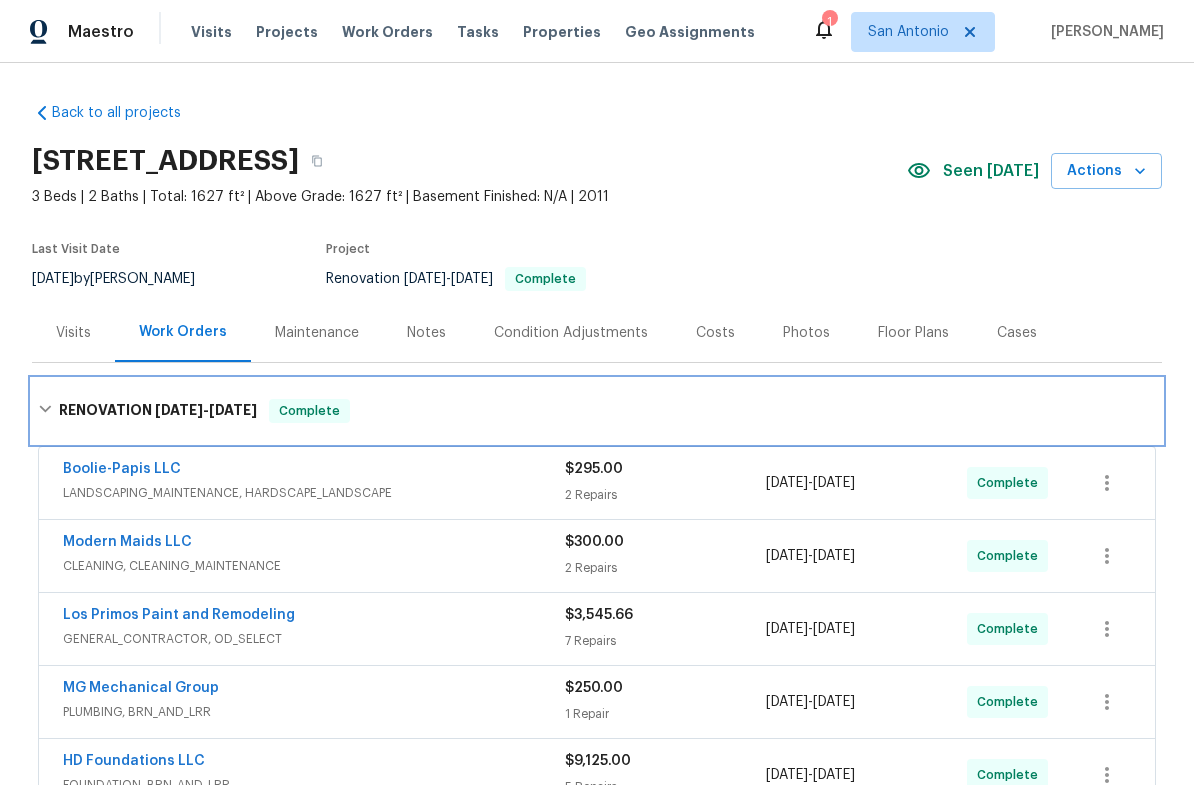 scroll, scrollTop: 0, scrollLeft: 0, axis: both 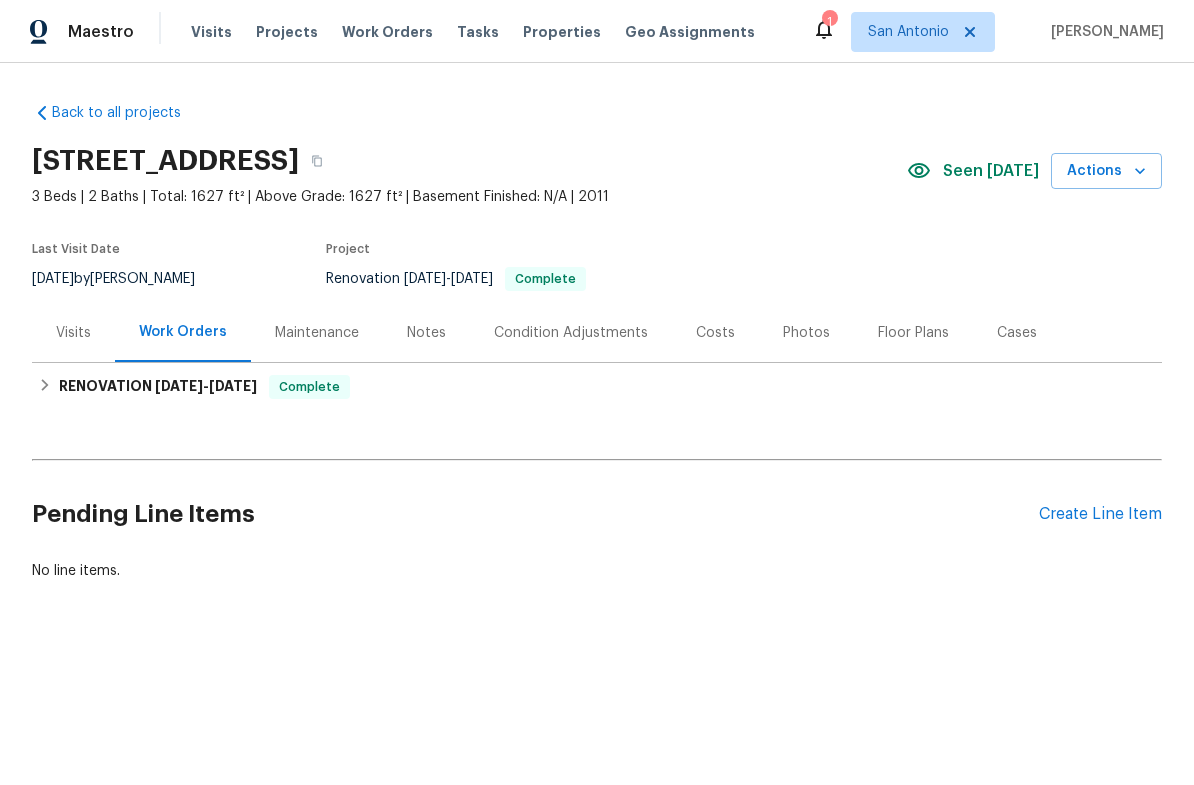 click on "Photos" at bounding box center (806, 333) 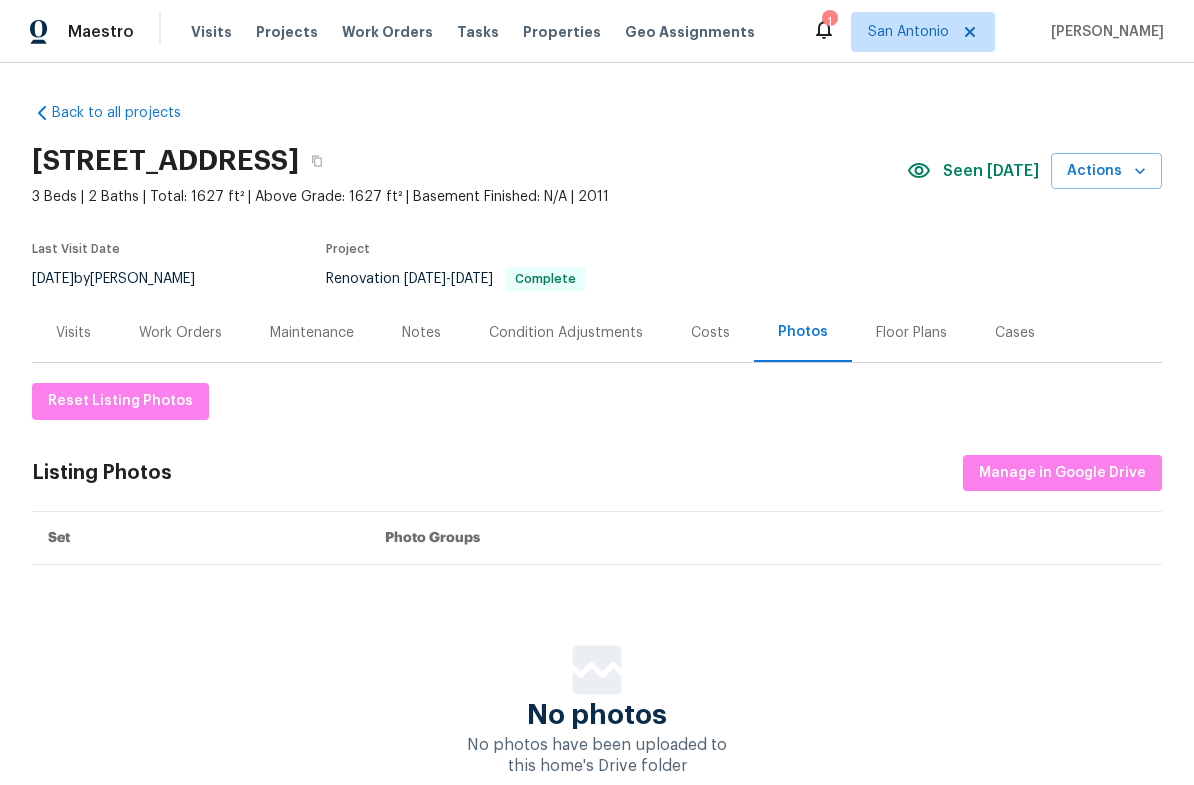 scroll, scrollTop: -2, scrollLeft: 0, axis: vertical 